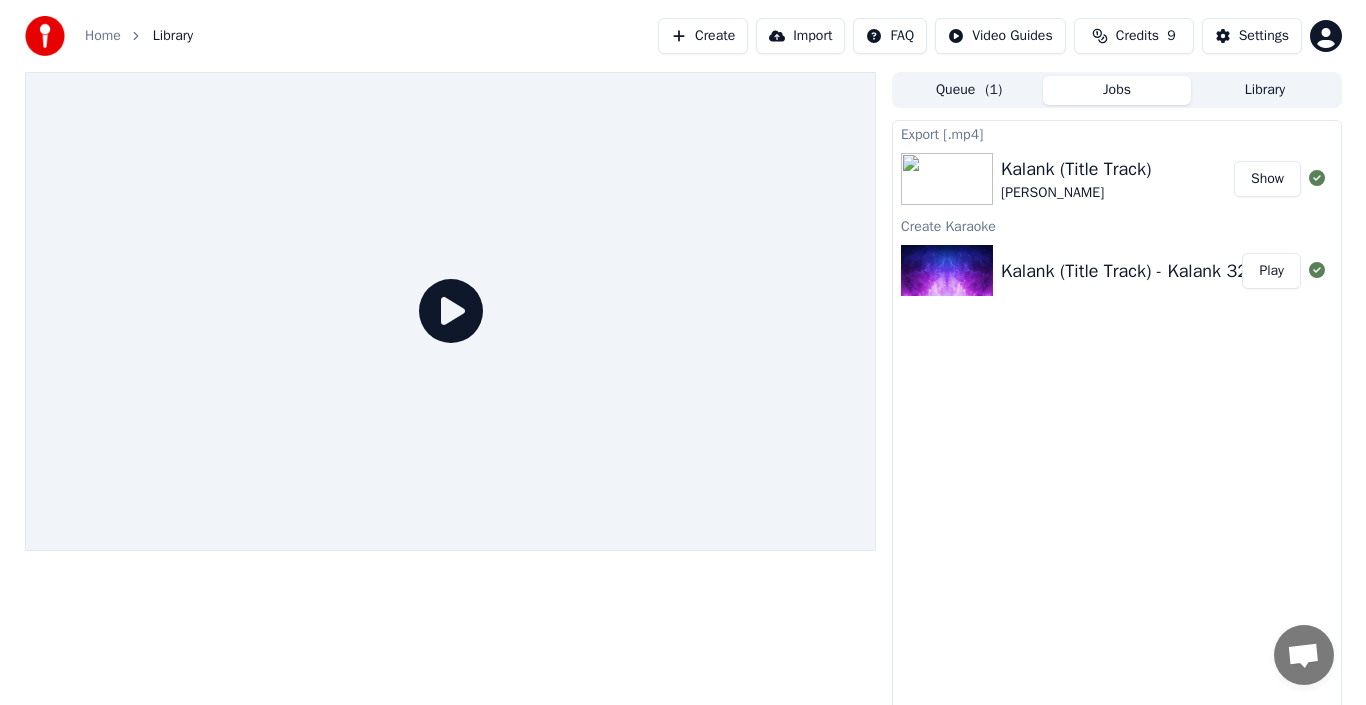scroll, scrollTop: 0, scrollLeft: 0, axis: both 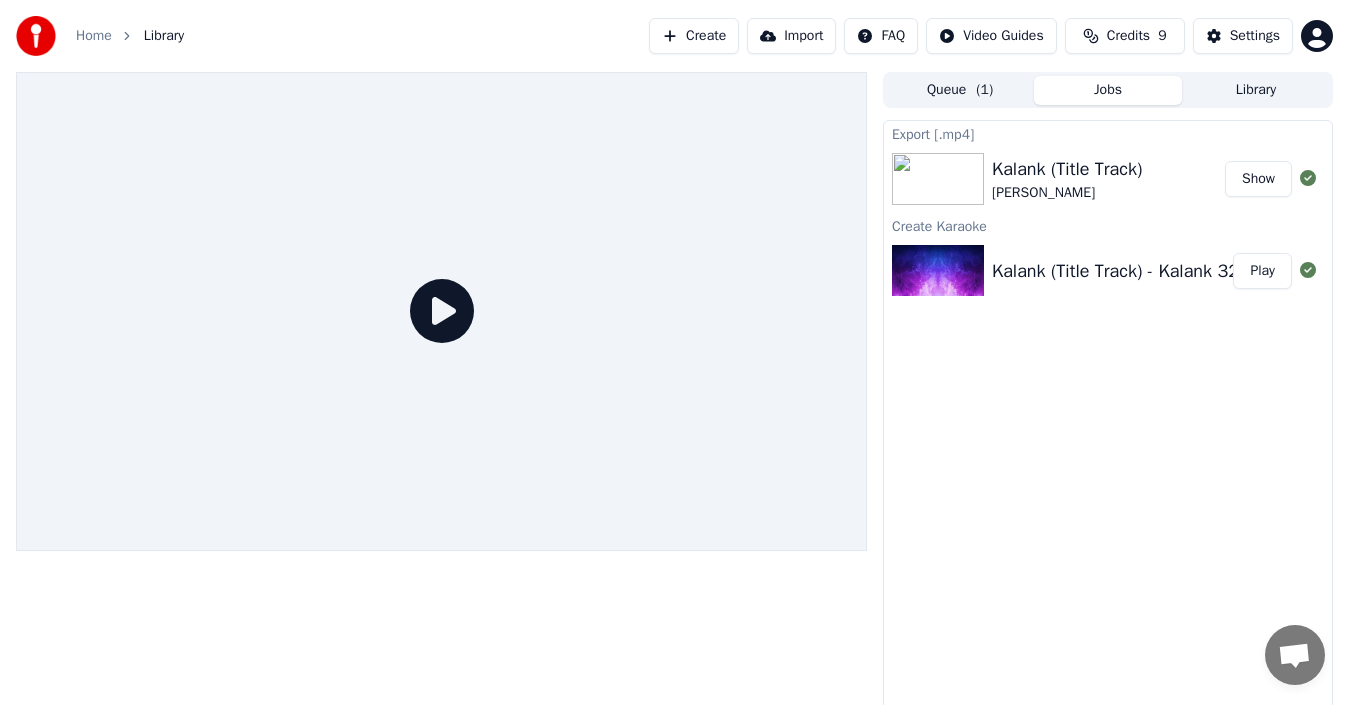 click on "Show" at bounding box center [1258, 179] 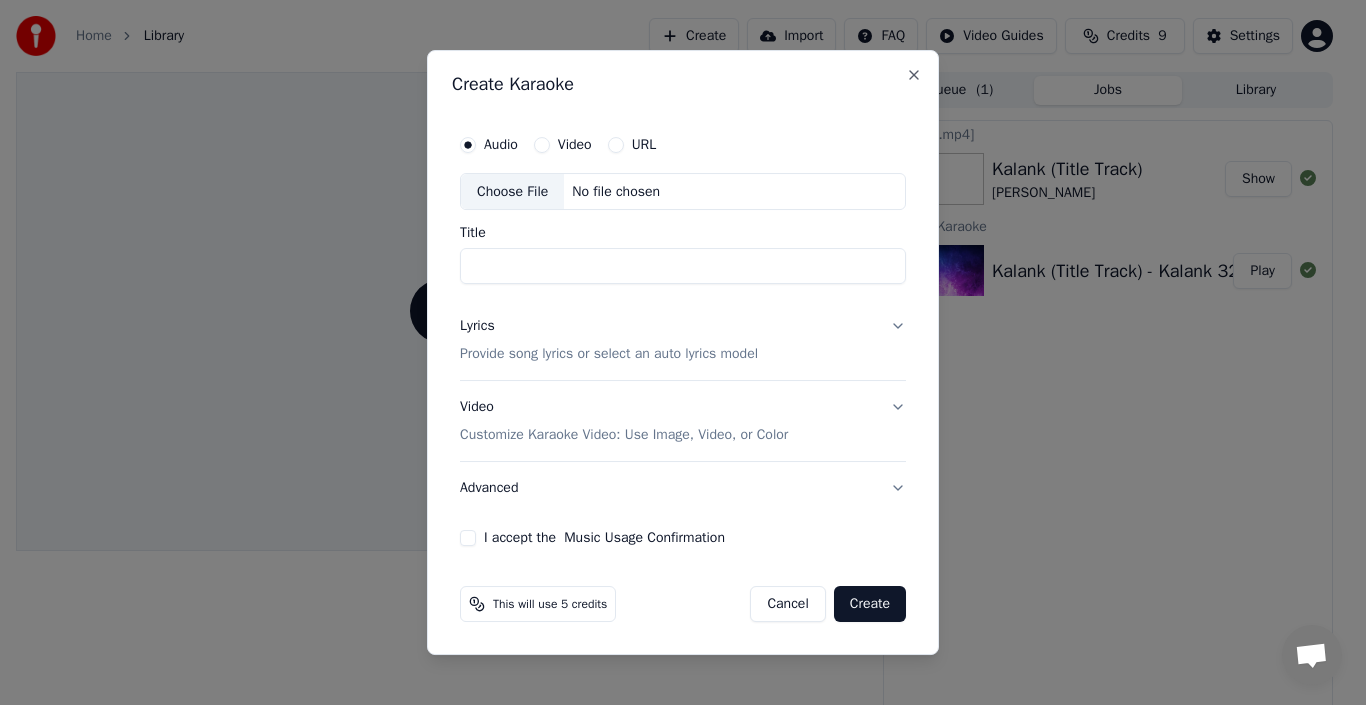 click on "Create Karaoke Audio Video URL Choose File No file chosen Title Lyrics Provide song lyrics or select an auto lyrics model Video Customize Karaoke Video: Use Image, Video, or Color Advanced I accept the   Music Usage Confirmation This will use 5 credits Cancel Create Close" at bounding box center [683, 353] 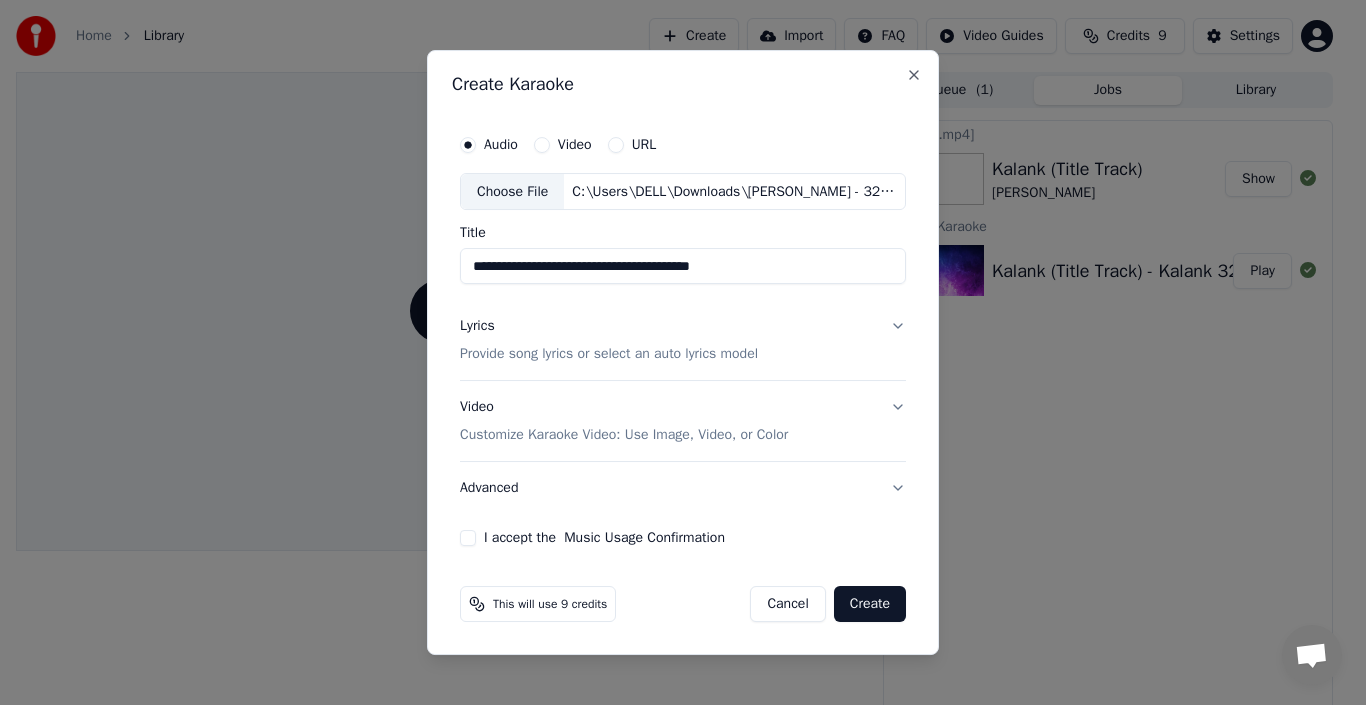 click on "**********" at bounding box center (683, 267) 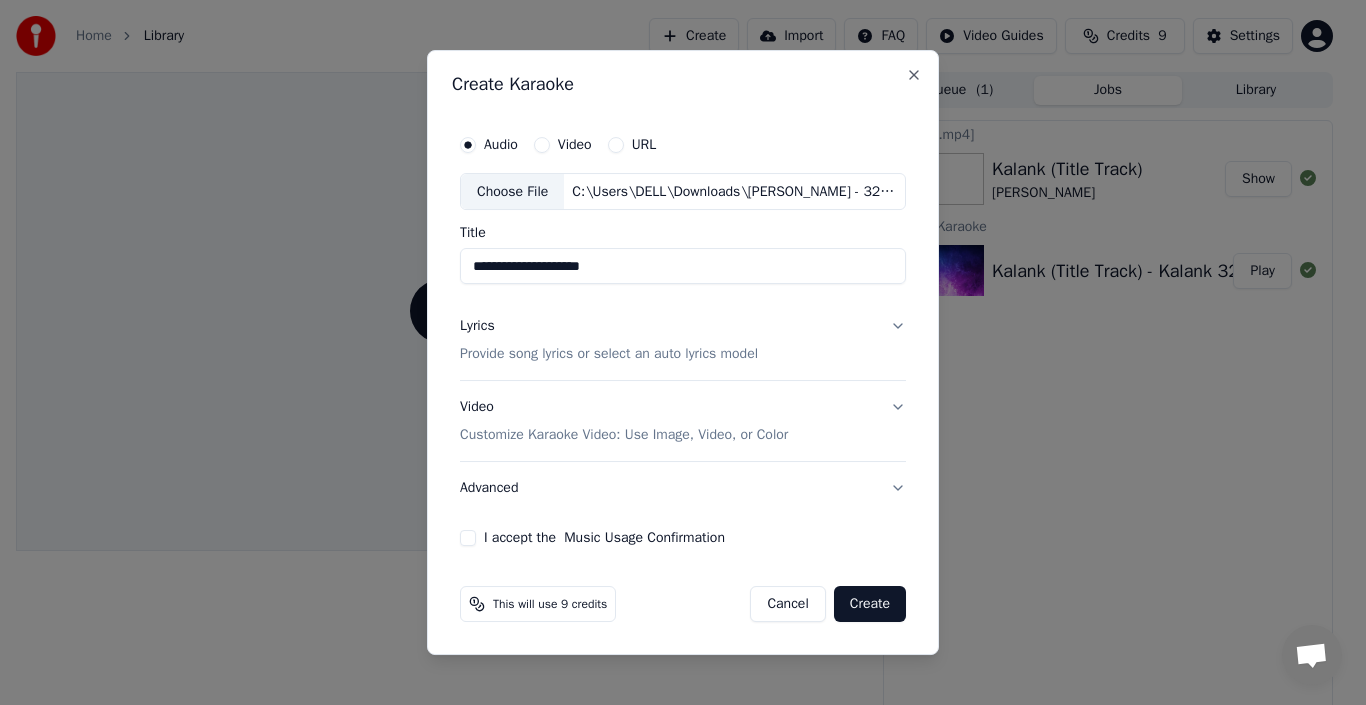 type on "**********" 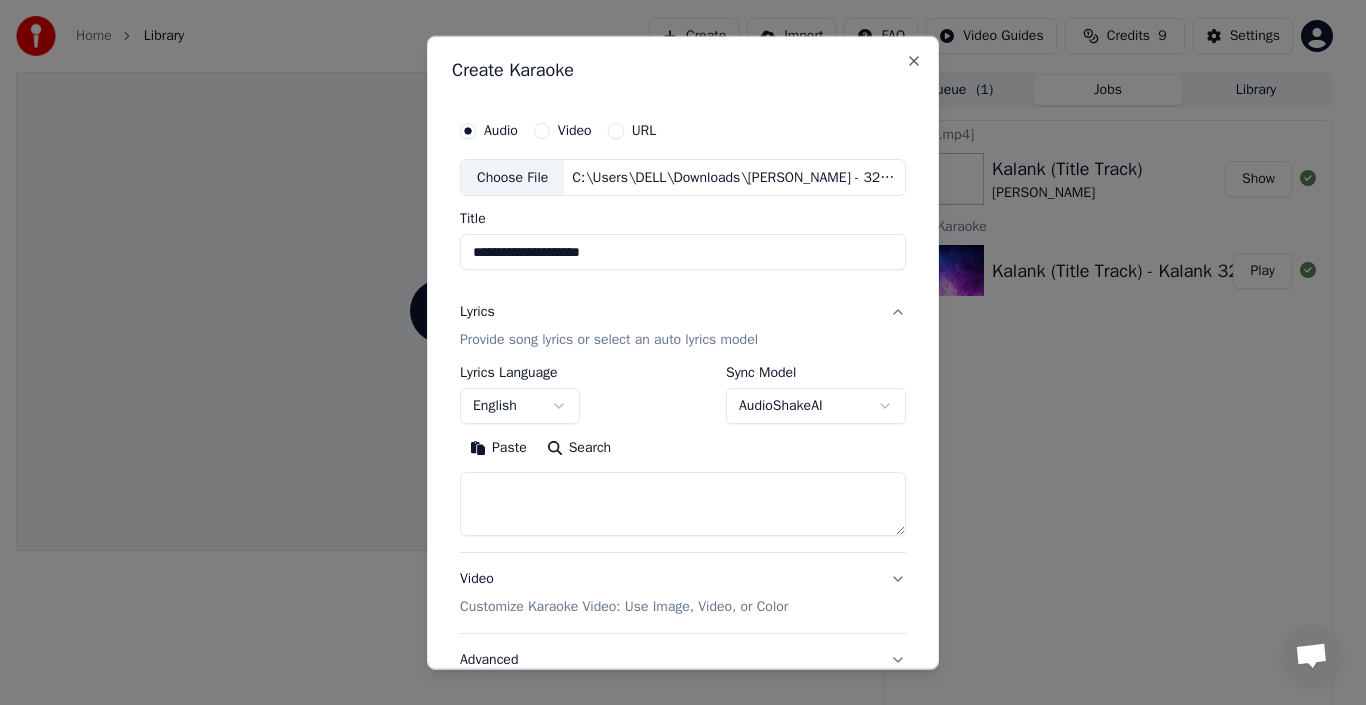 click at bounding box center (683, 504) 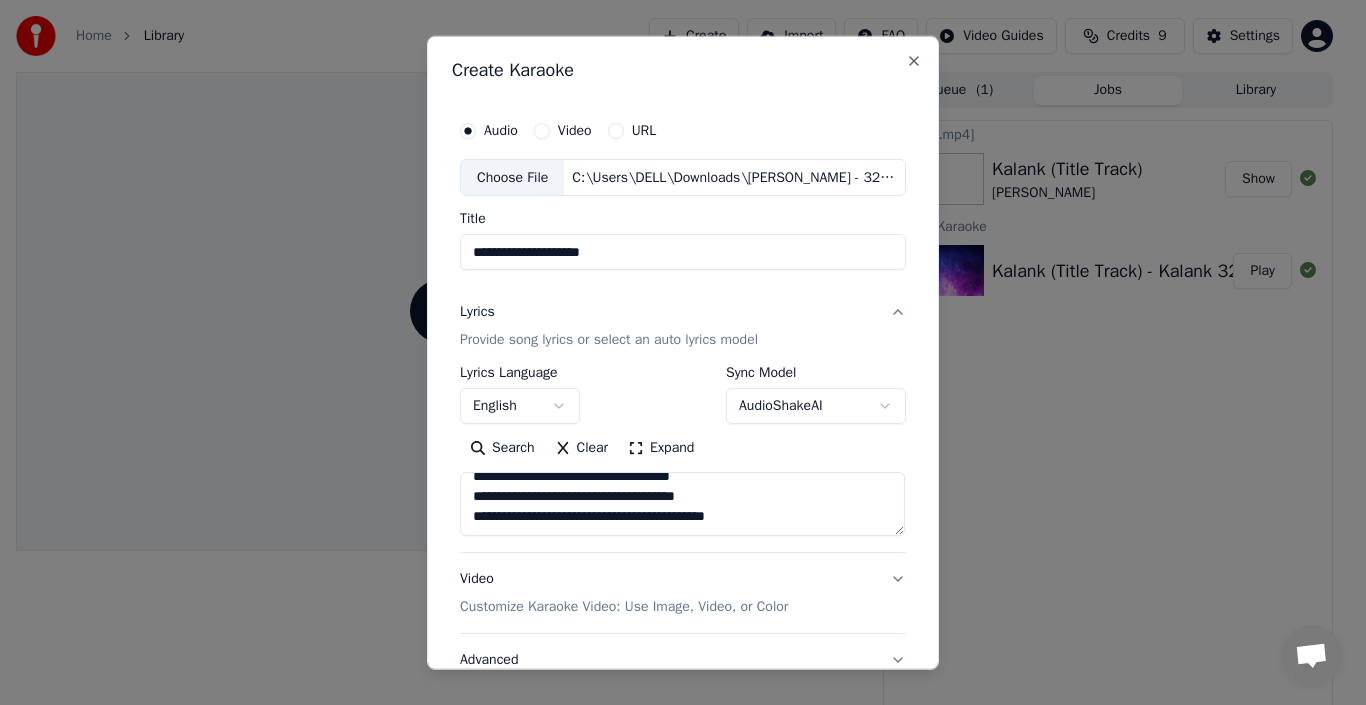 scroll, scrollTop: 66, scrollLeft: 0, axis: vertical 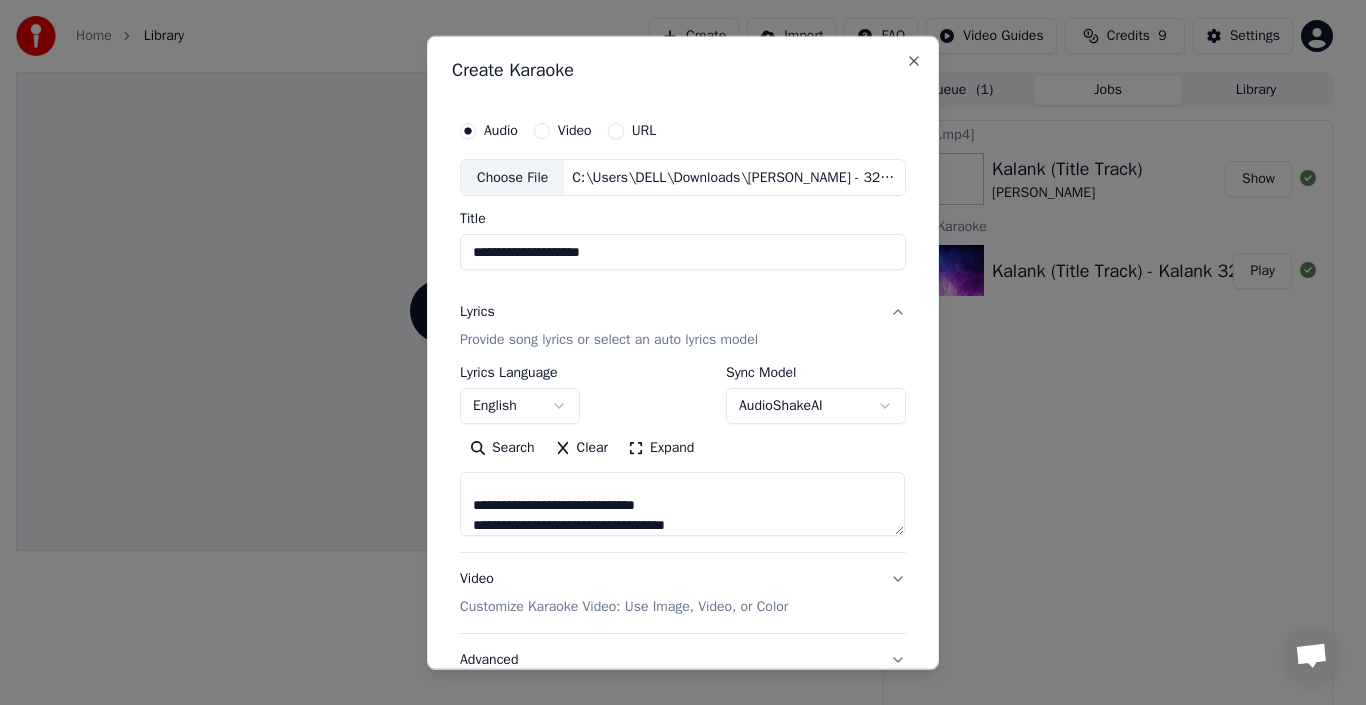 type on "**********" 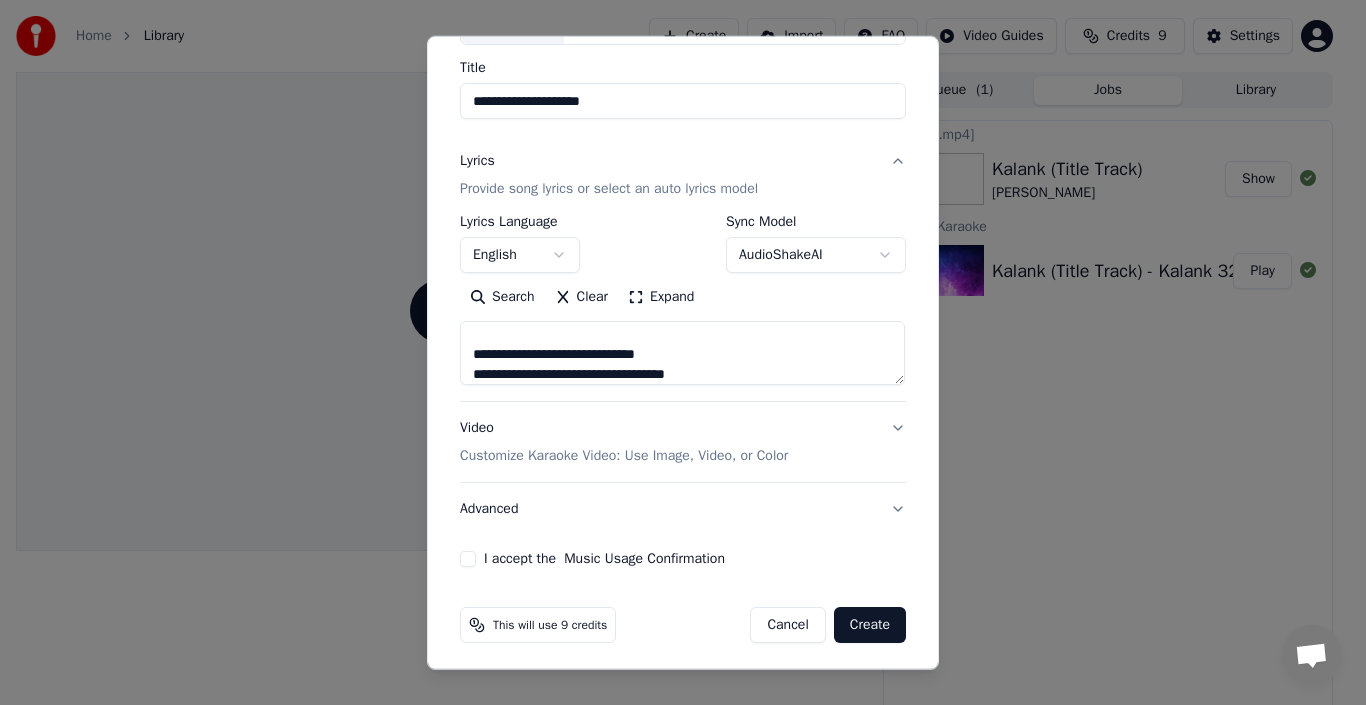 scroll, scrollTop: 157, scrollLeft: 0, axis: vertical 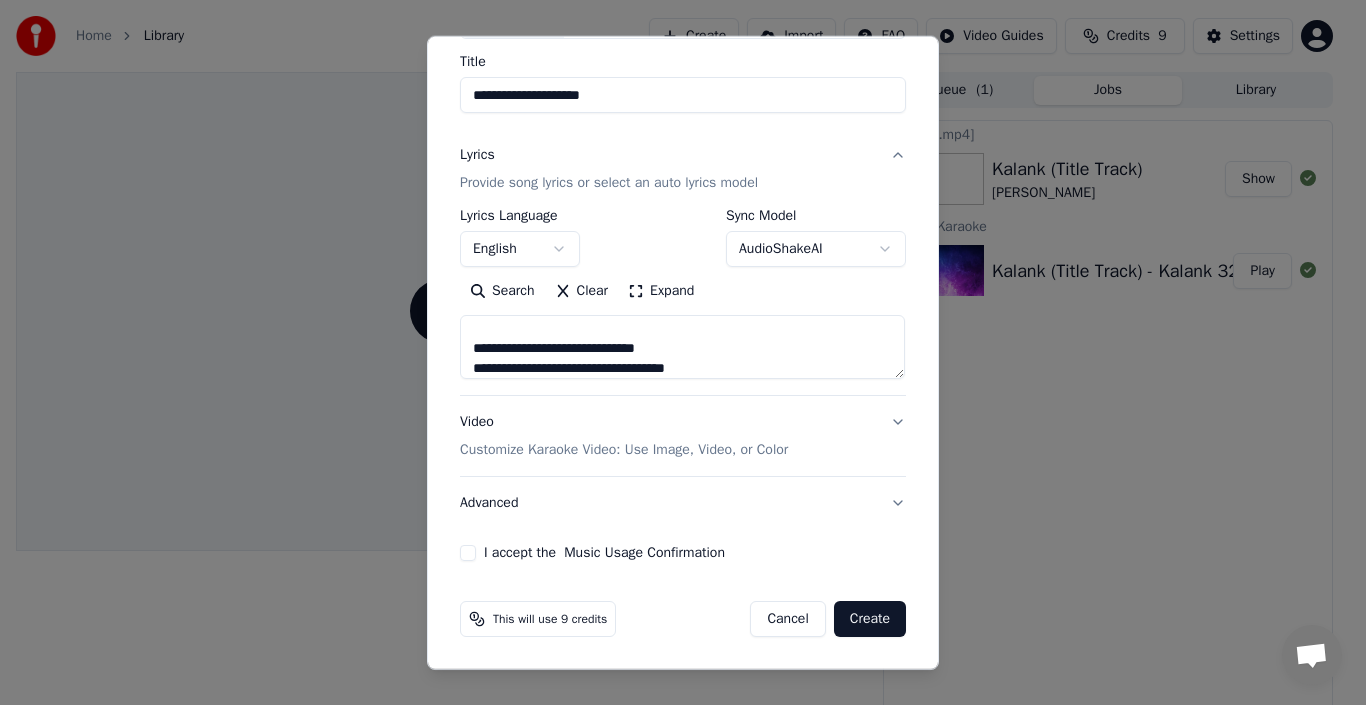click on "Customize Karaoke Video: Use Image, Video, or Color" at bounding box center [624, 450] 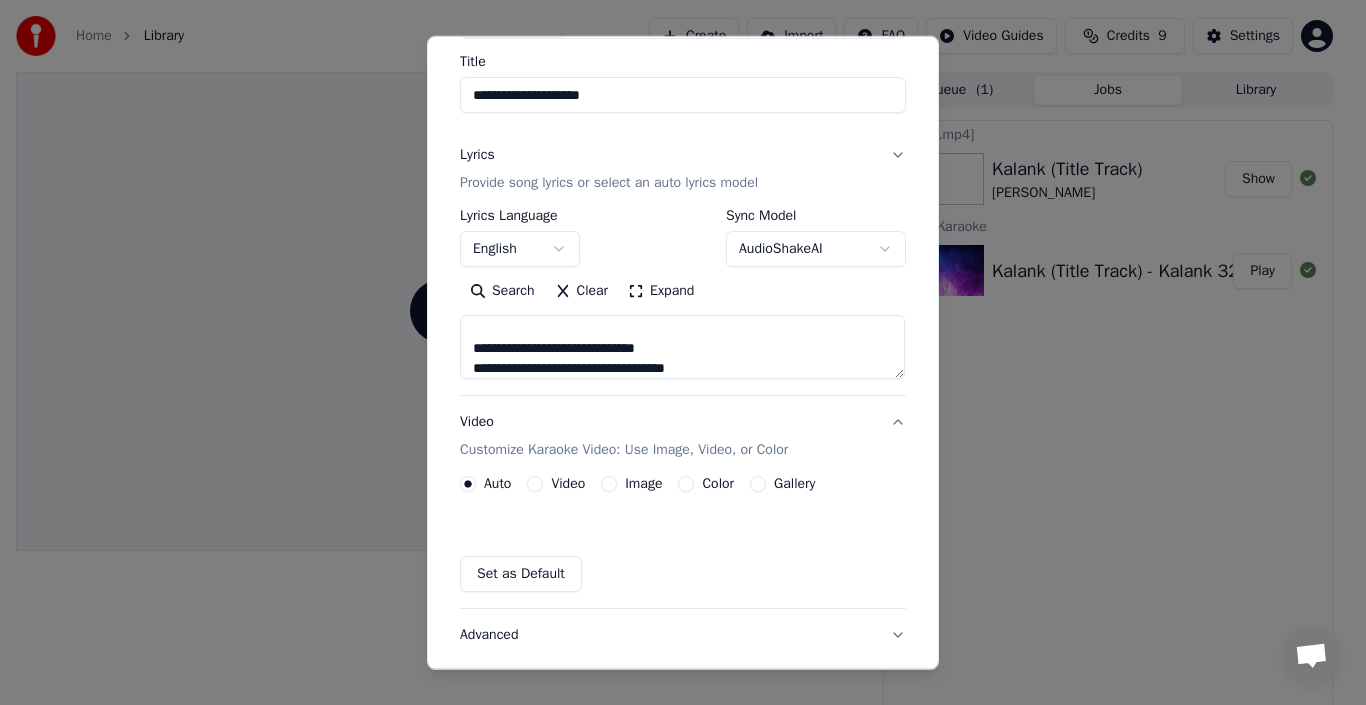 scroll, scrollTop: 103, scrollLeft: 0, axis: vertical 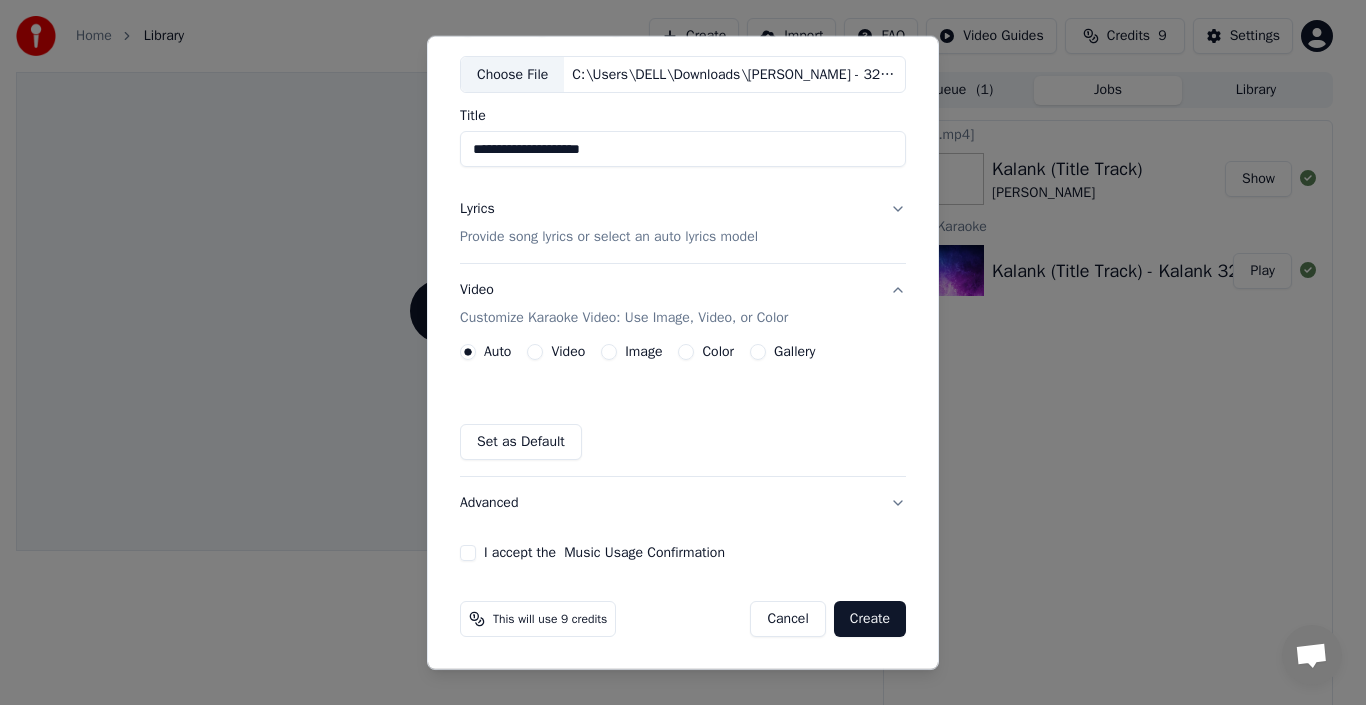 click on "Image" at bounding box center (609, 352) 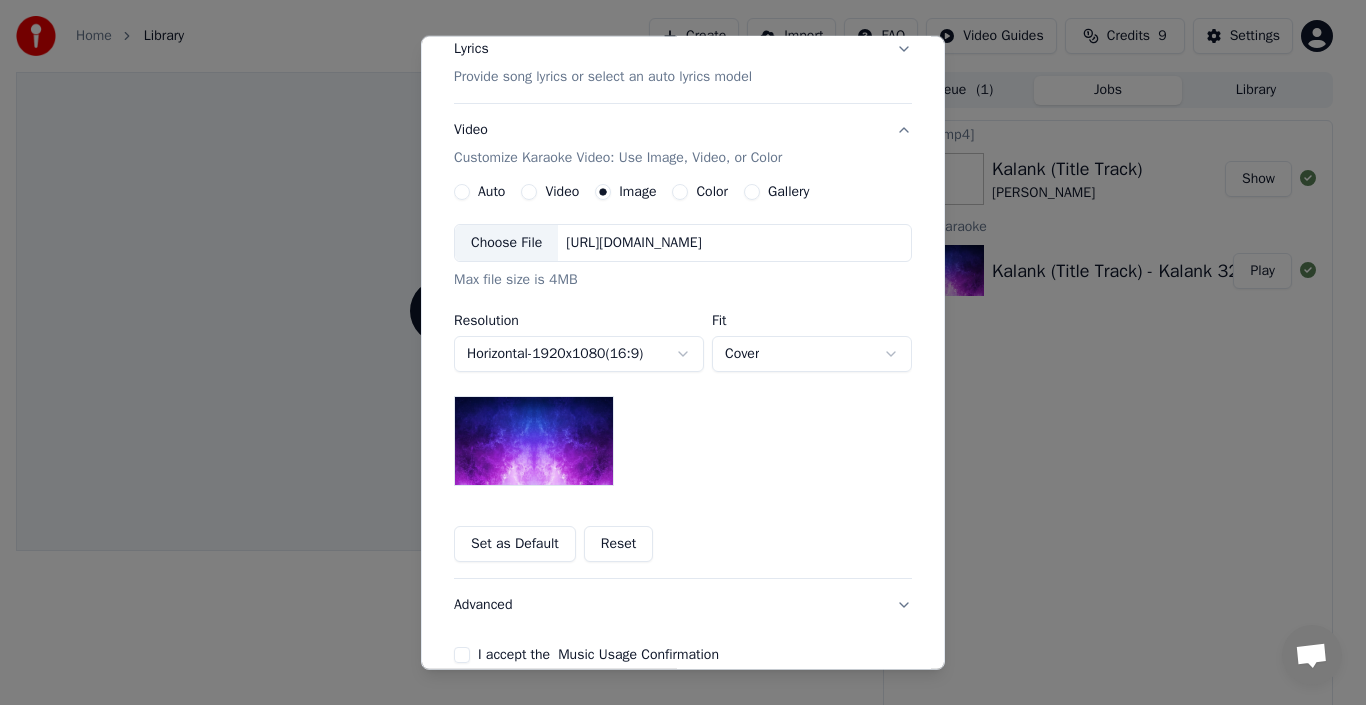 scroll, scrollTop: 311, scrollLeft: 0, axis: vertical 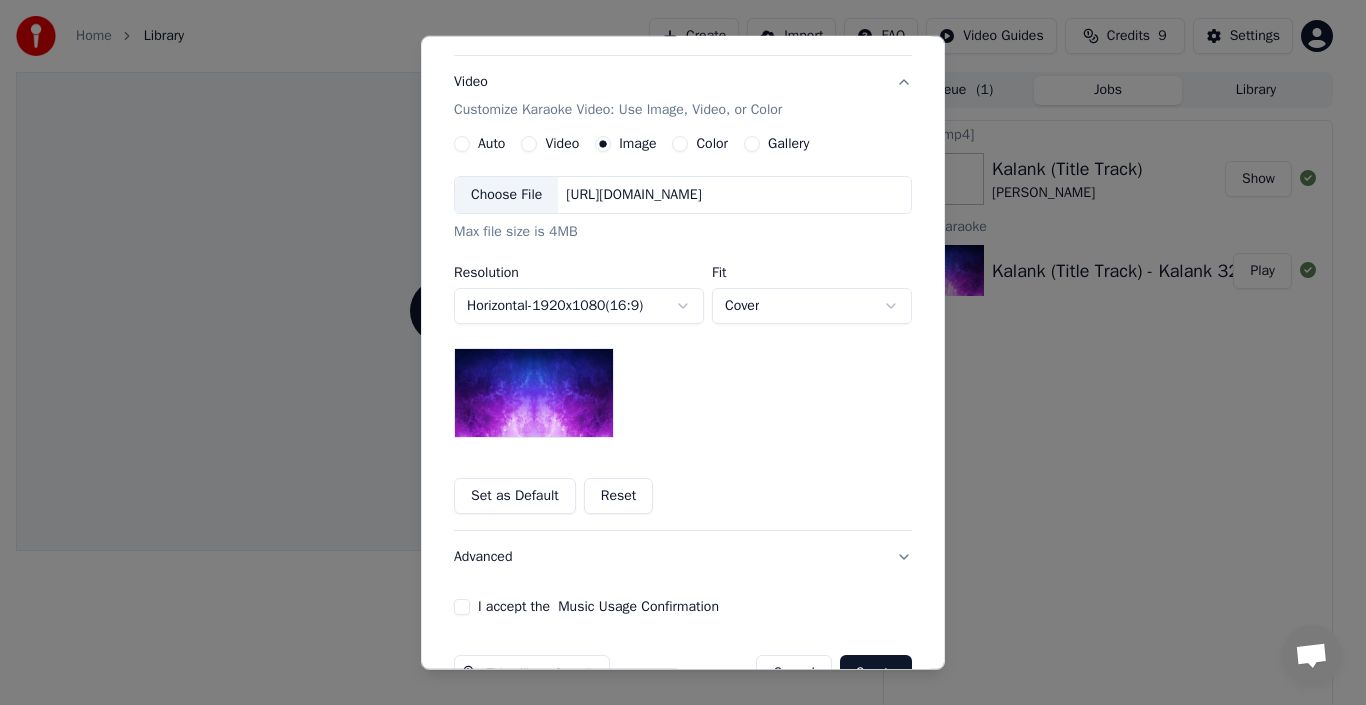 click on "Choose File" at bounding box center (506, 195) 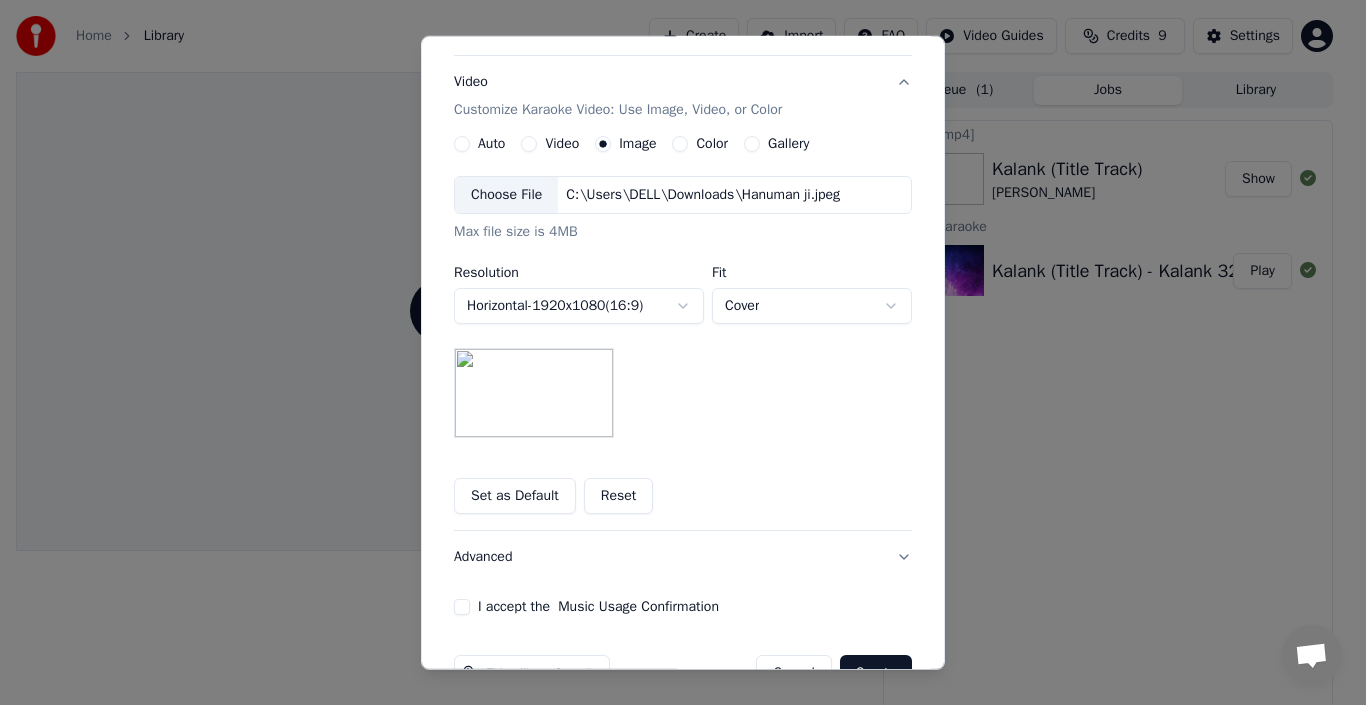 click on "**********" at bounding box center (674, 352) 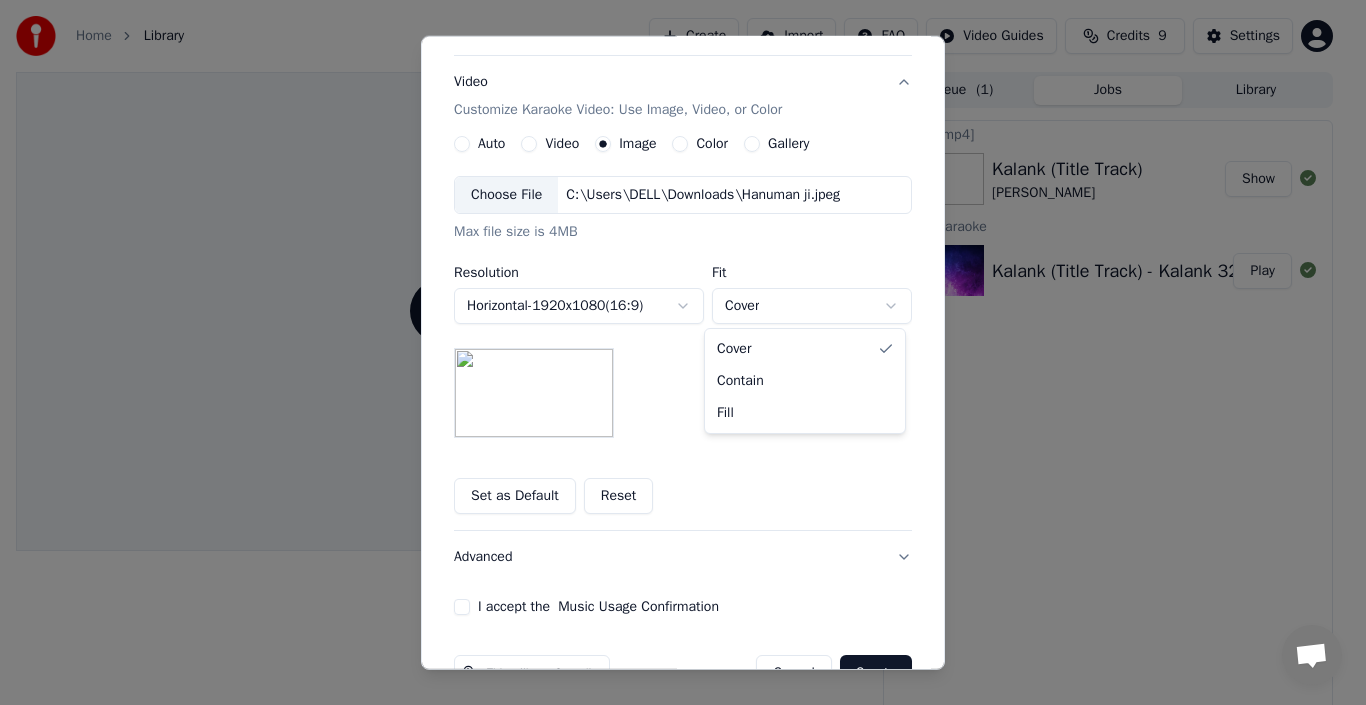 click on "**********" at bounding box center (674, 352) 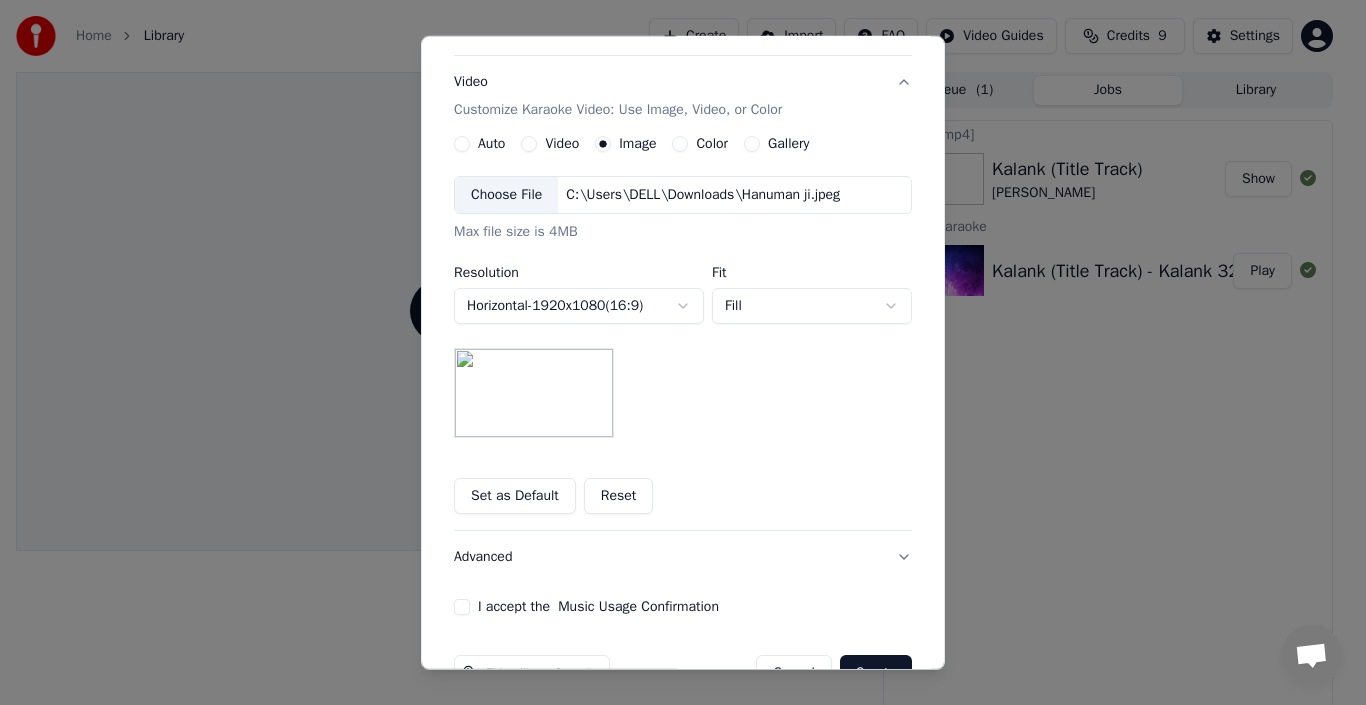 click on "**********" at bounding box center (674, 352) 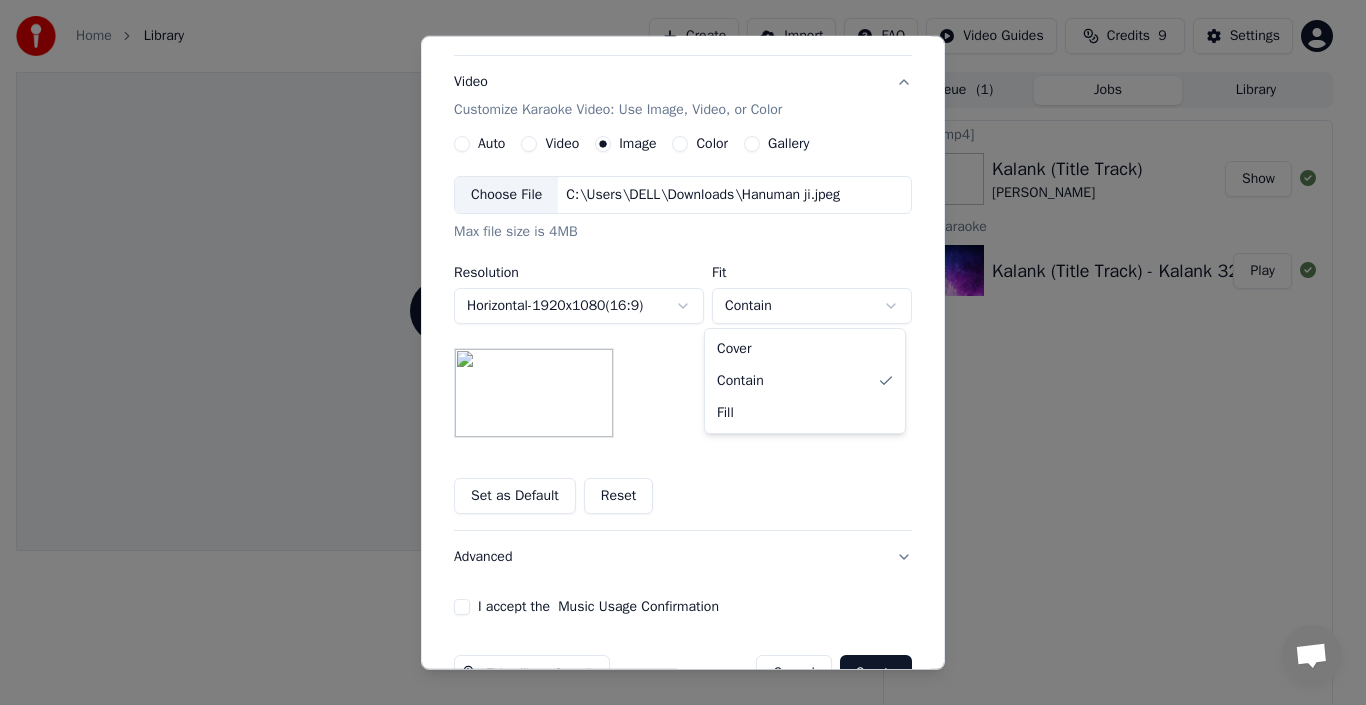 click on "**********" at bounding box center (674, 352) 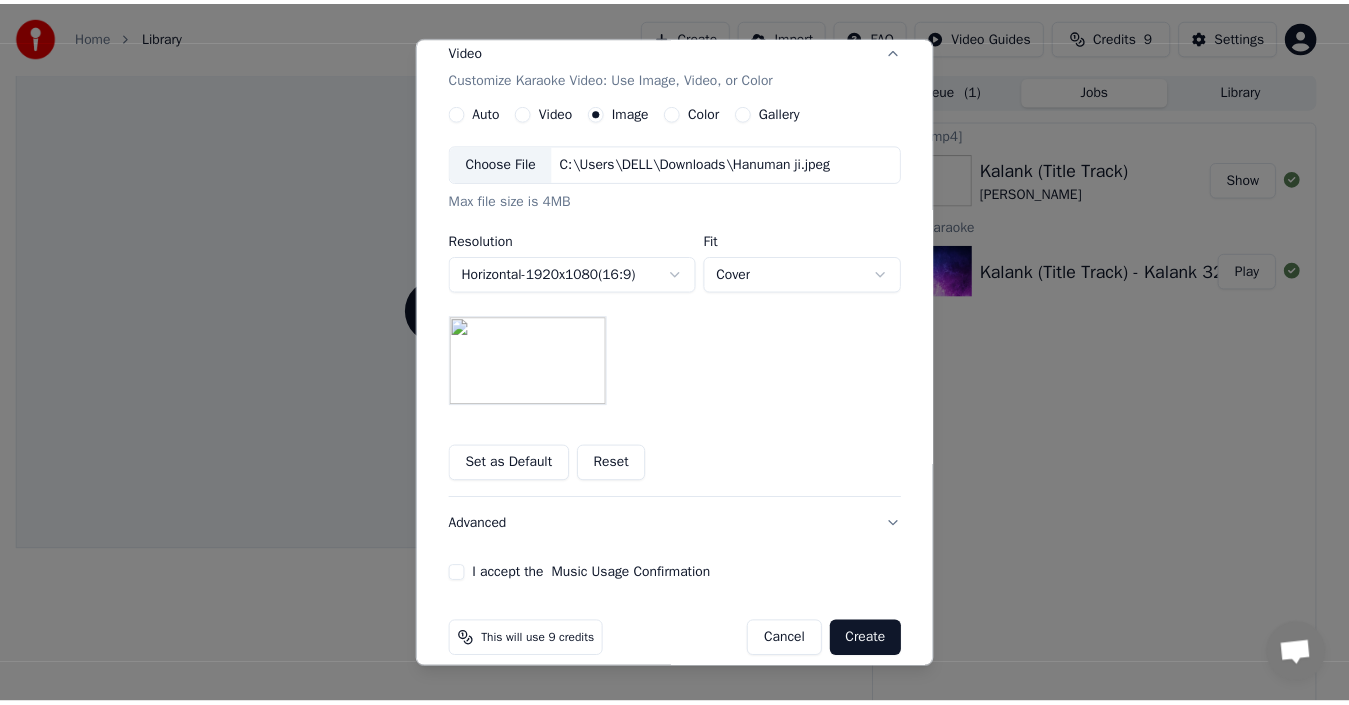 scroll, scrollTop: 365, scrollLeft: 0, axis: vertical 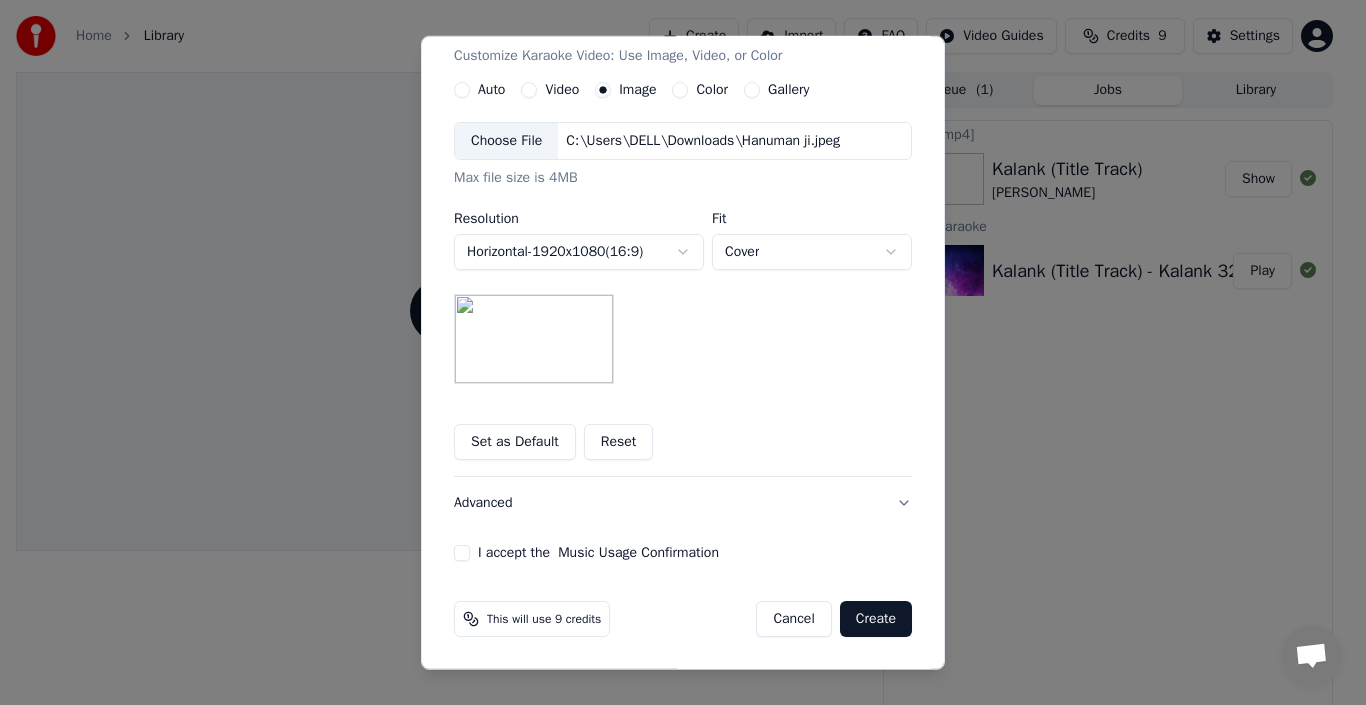 click on "I accept the   Music Usage Confirmation" at bounding box center (462, 553) 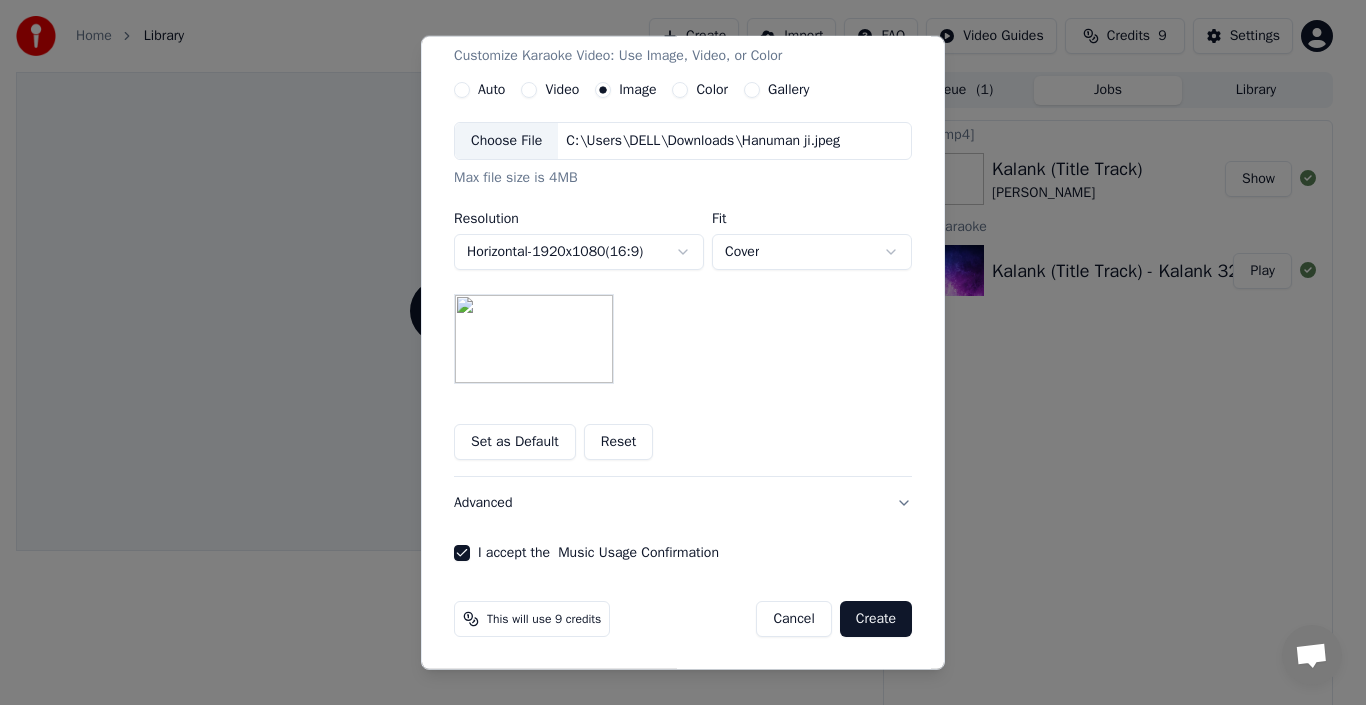 click on "Create" at bounding box center (876, 619) 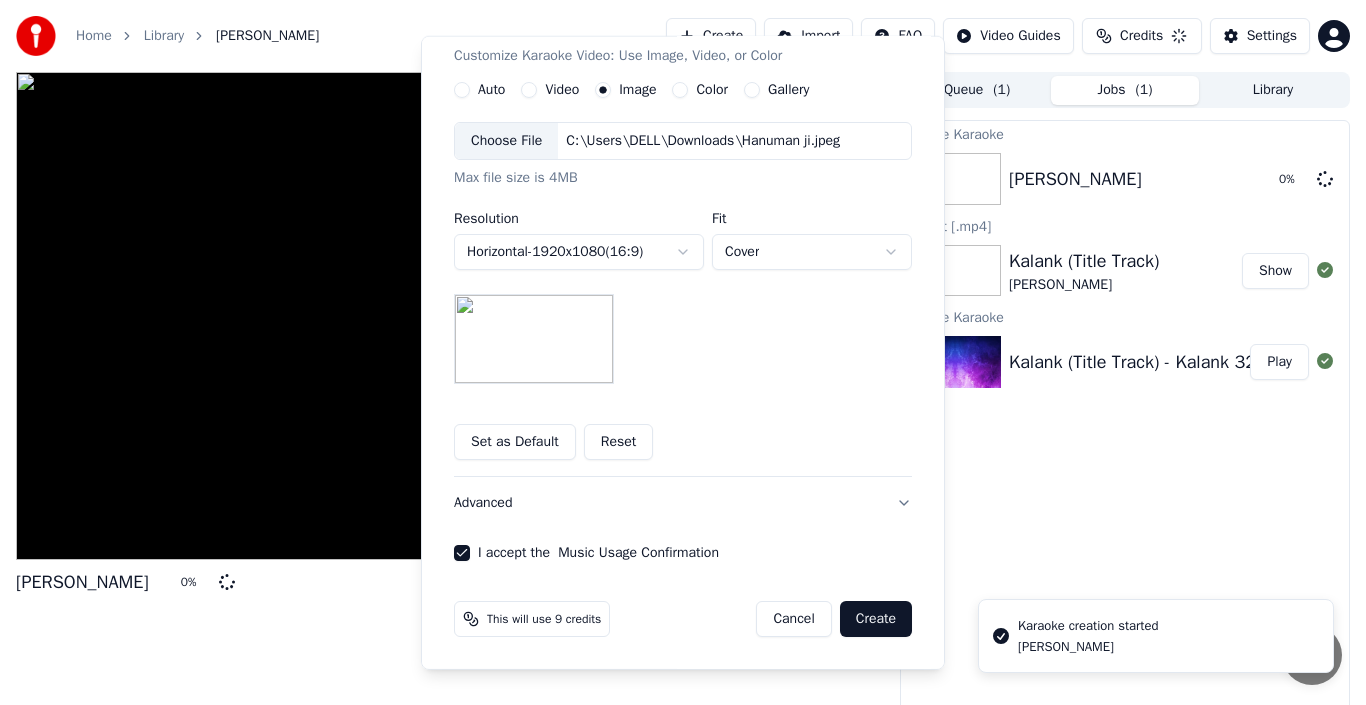 type 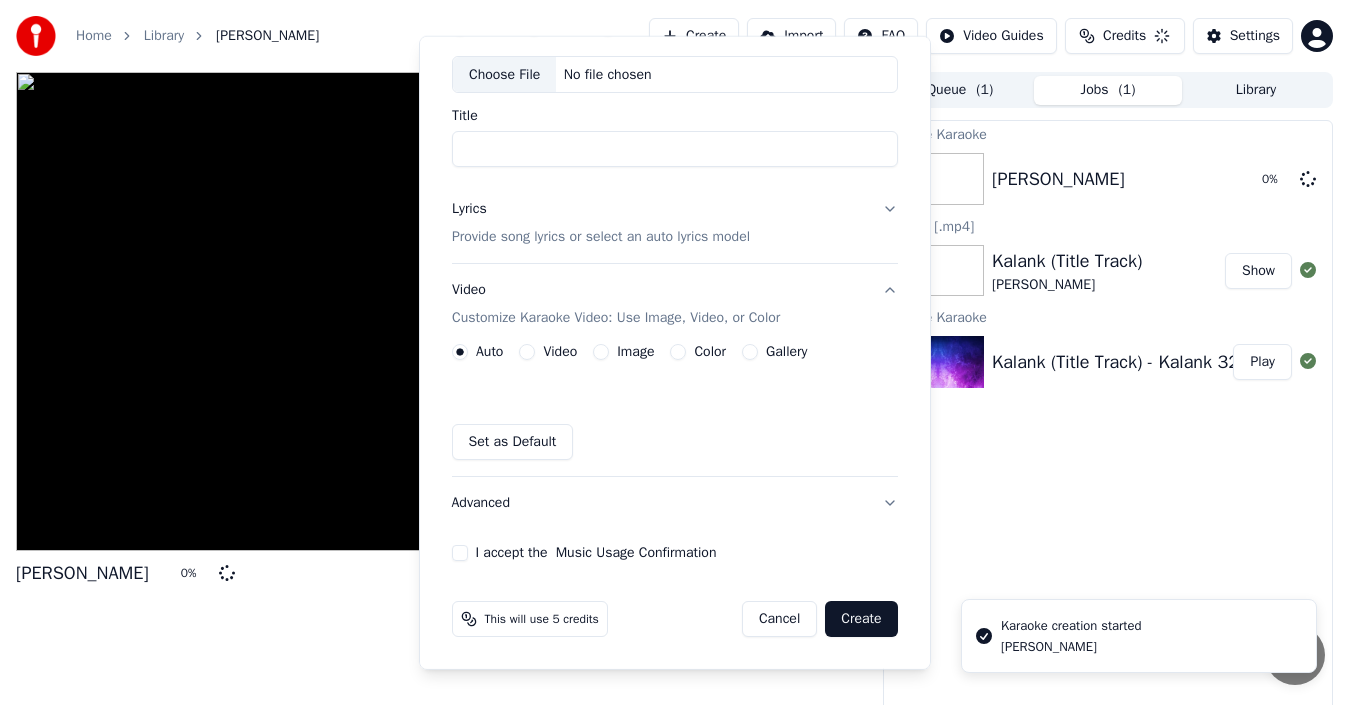 scroll, scrollTop: 161, scrollLeft: 0, axis: vertical 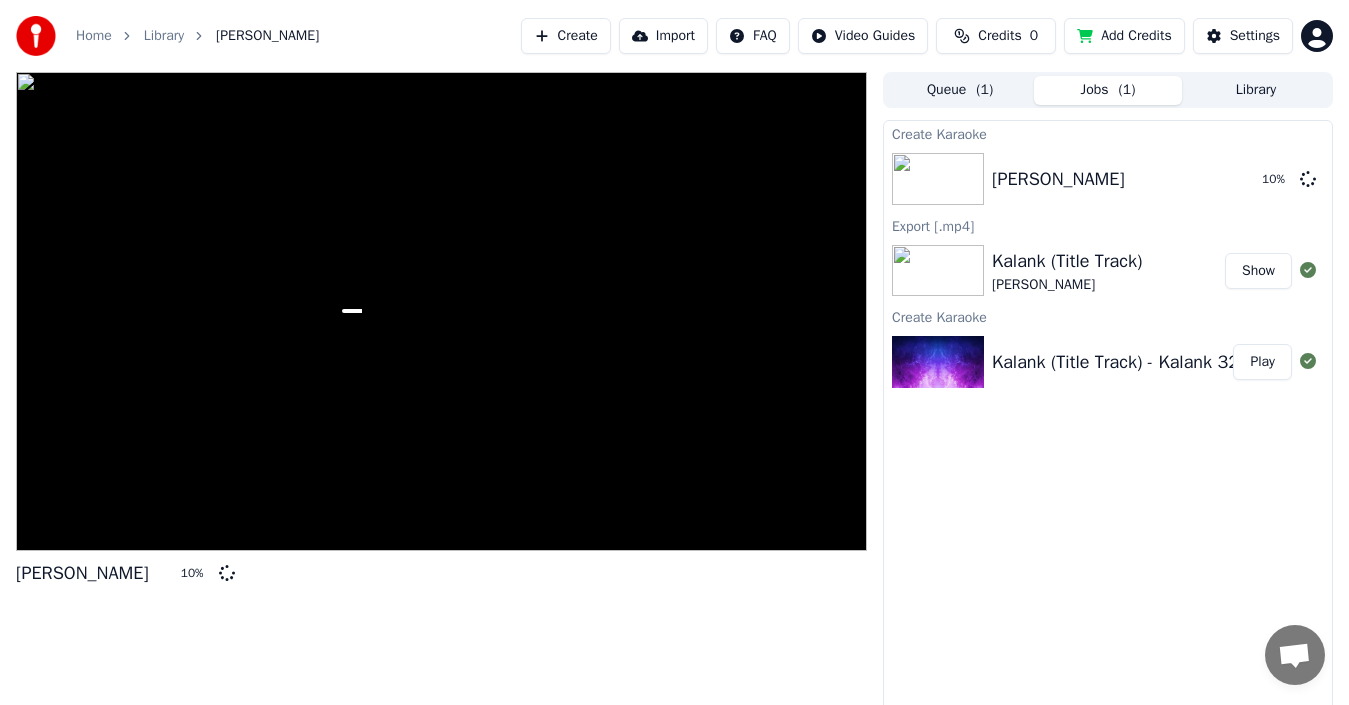 click on "Add Credits" at bounding box center [1124, 36] 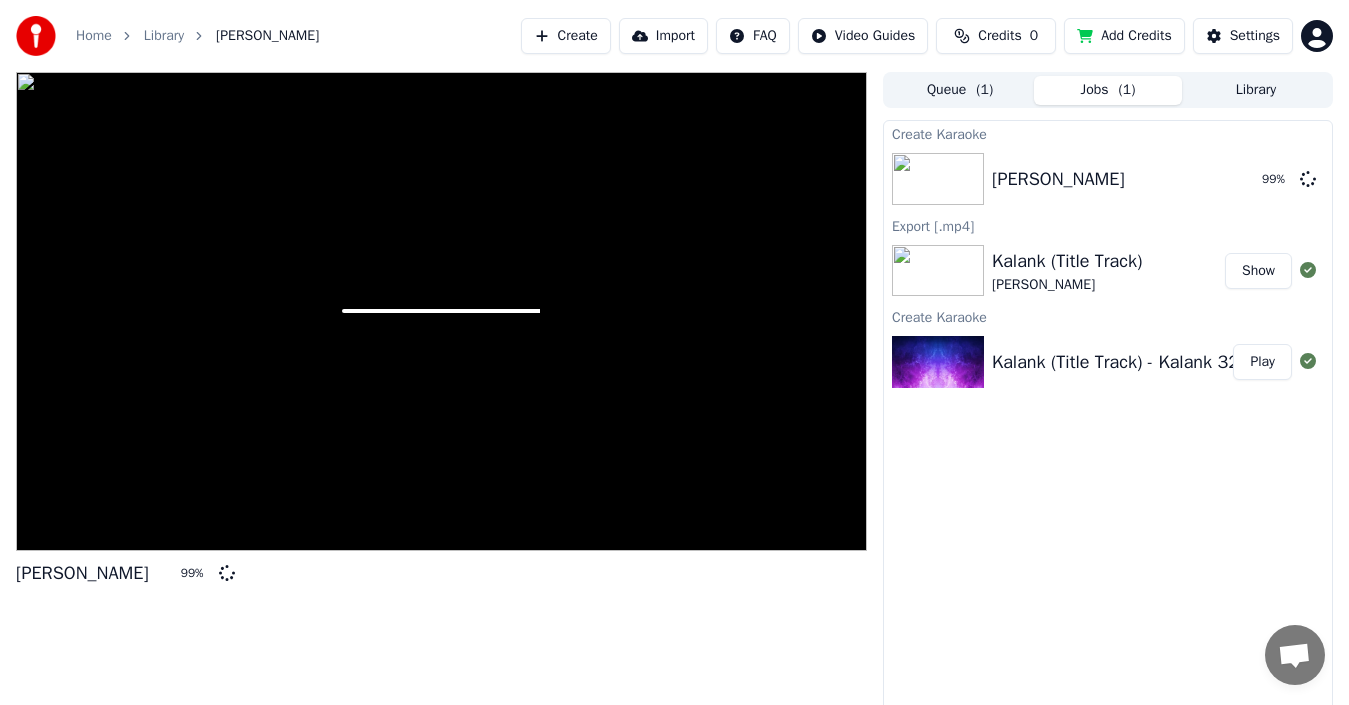 type 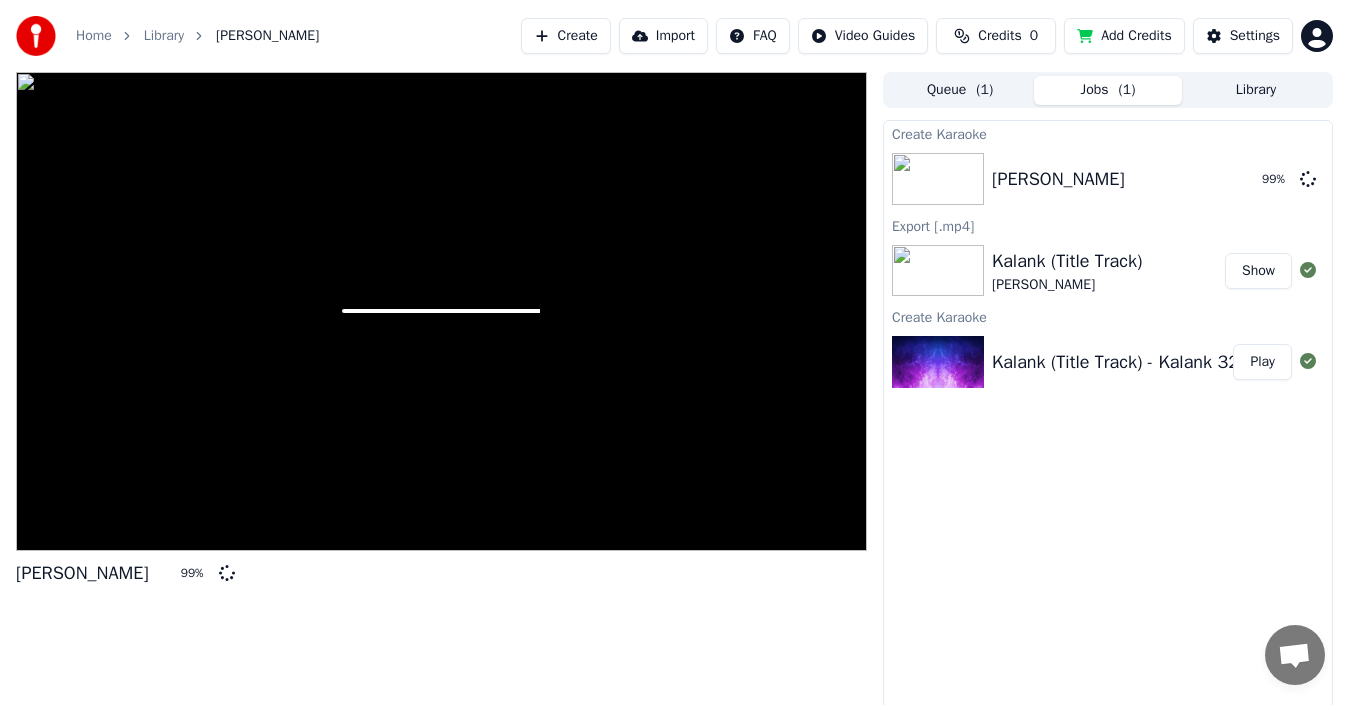 scroll, scrollTop: 14, scrollLeft: 0, axis: vertical 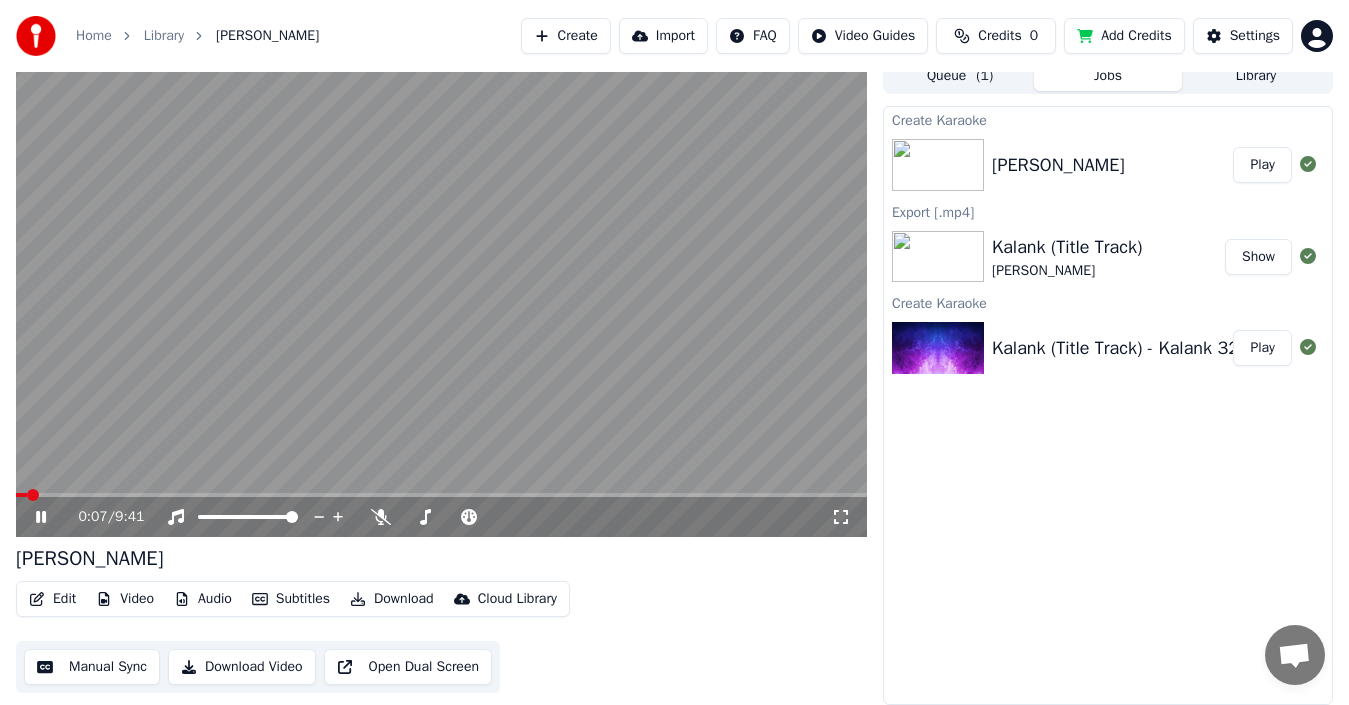 click 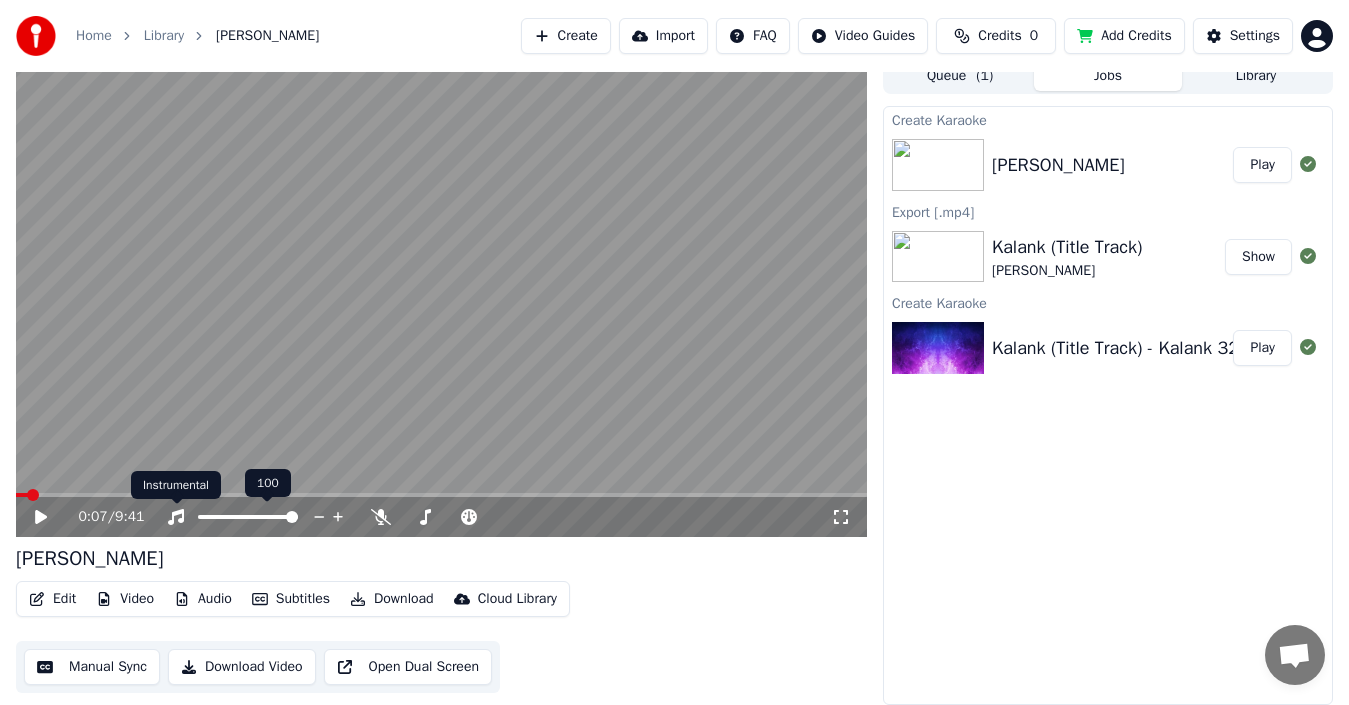 click 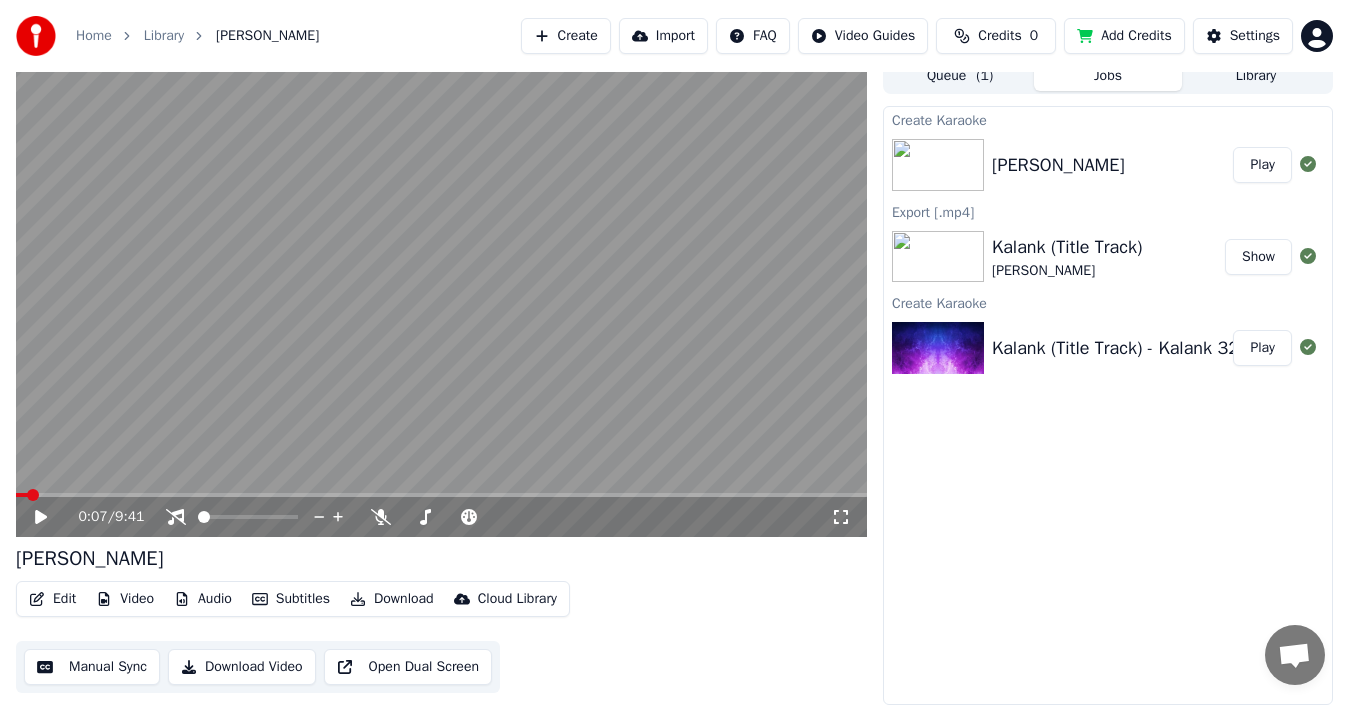 click 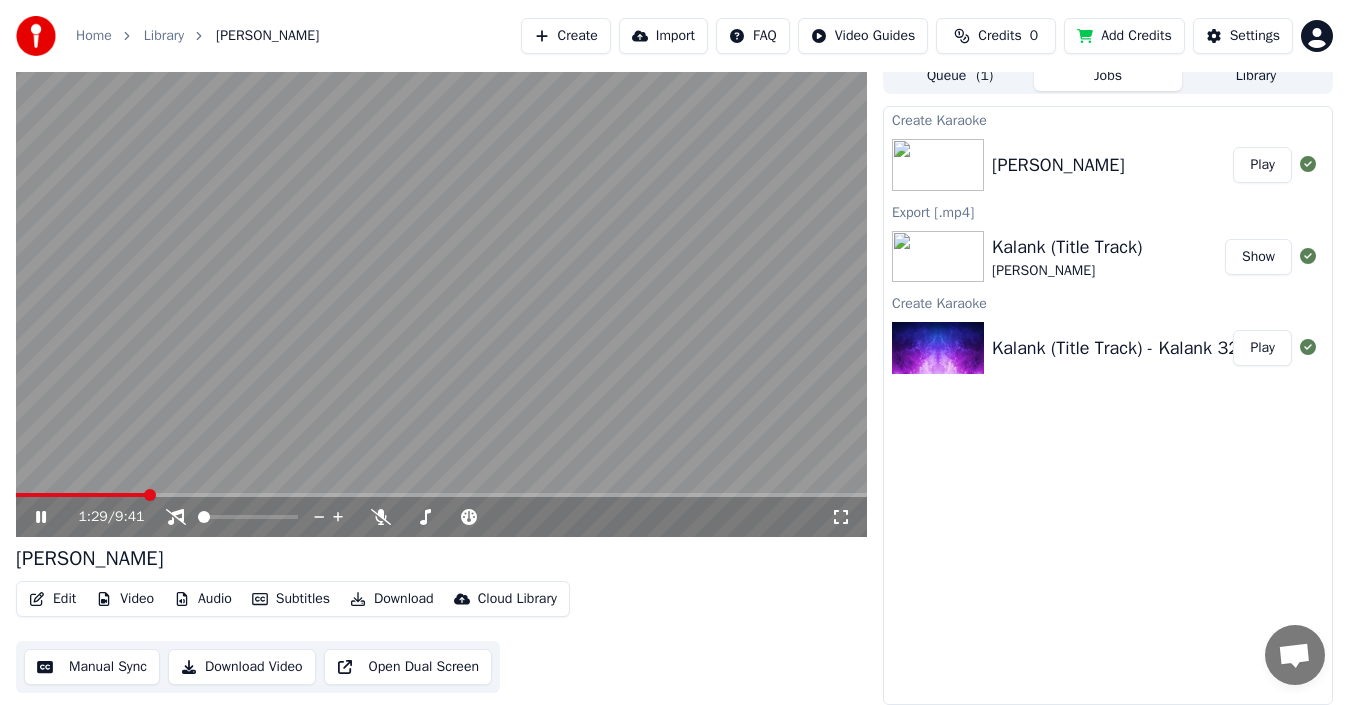 click at bounding box center (150, 495) 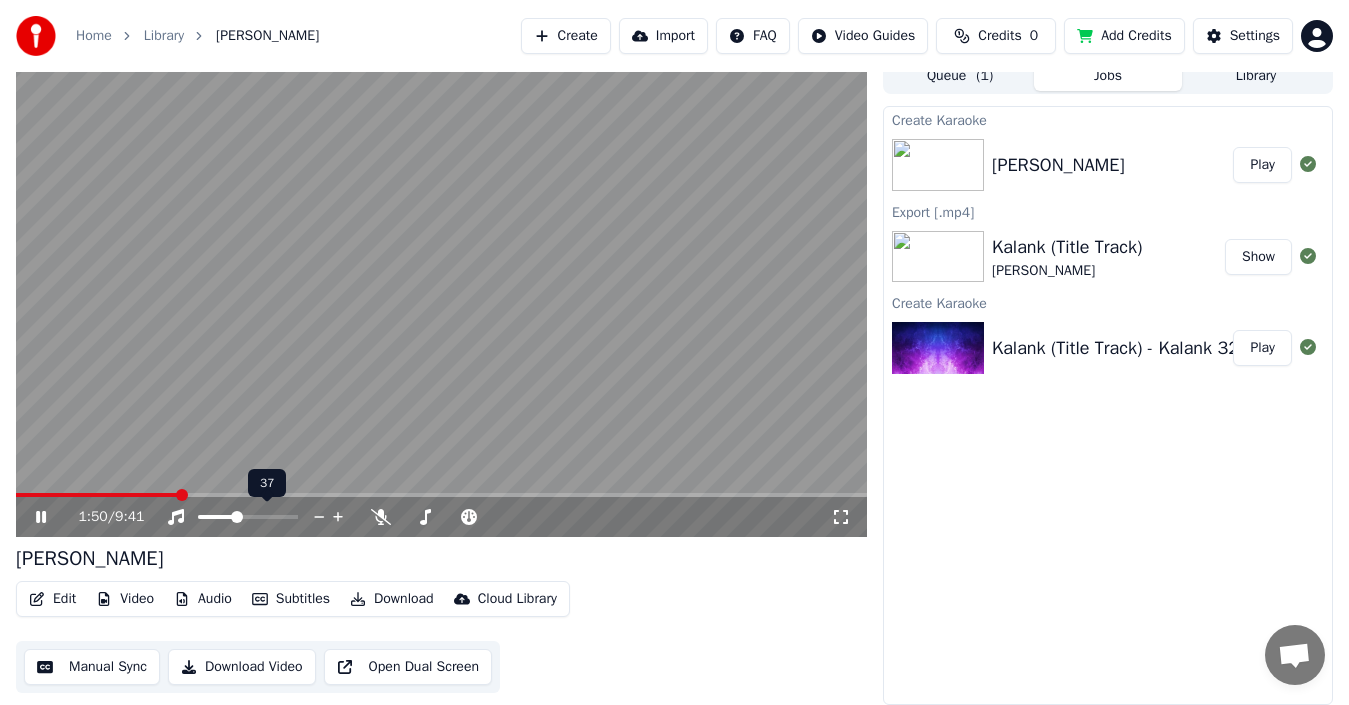 click at bounding box center (237, 517) 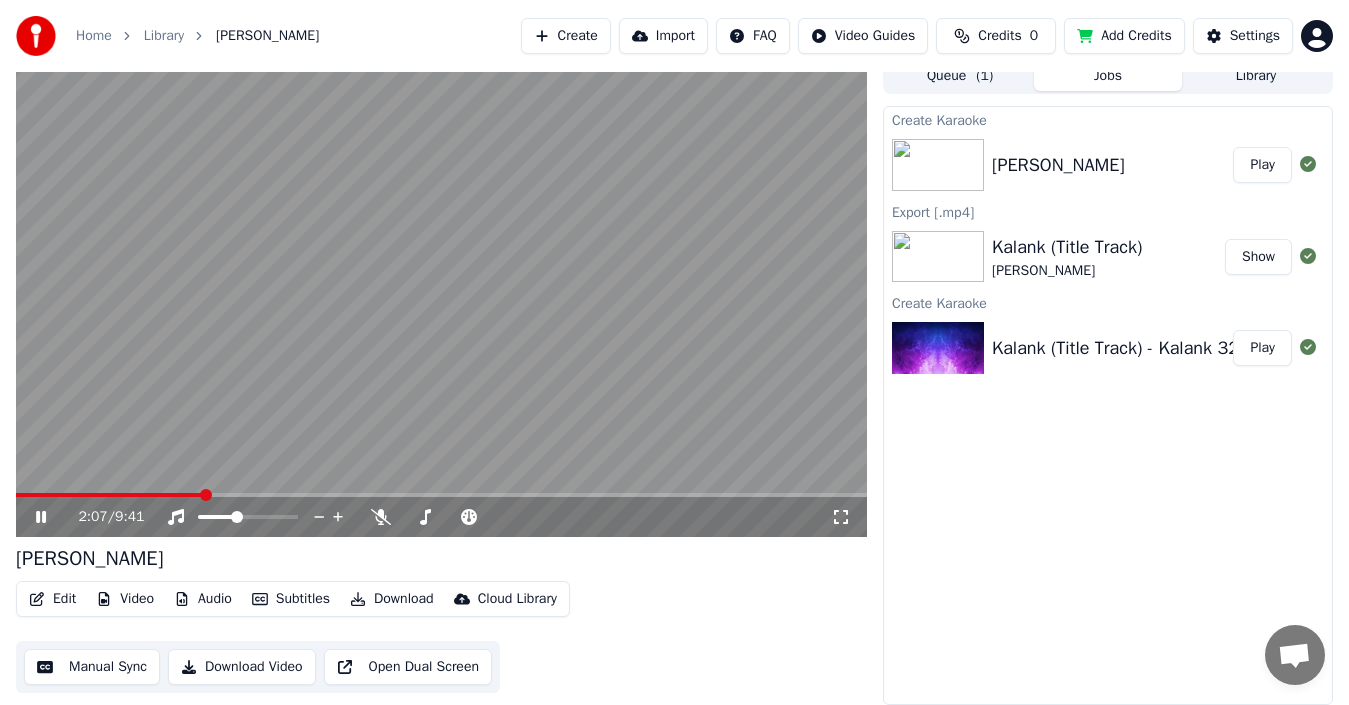 click 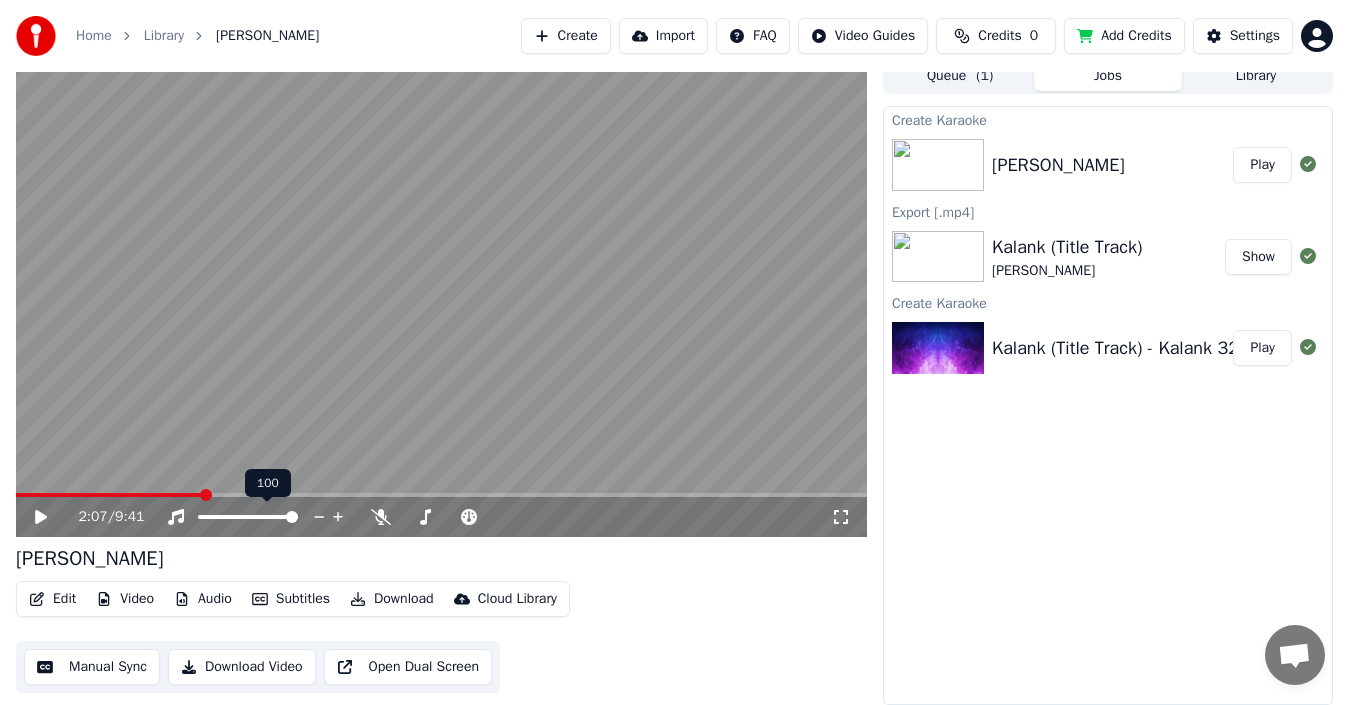 click at bounding box center (292, 517) 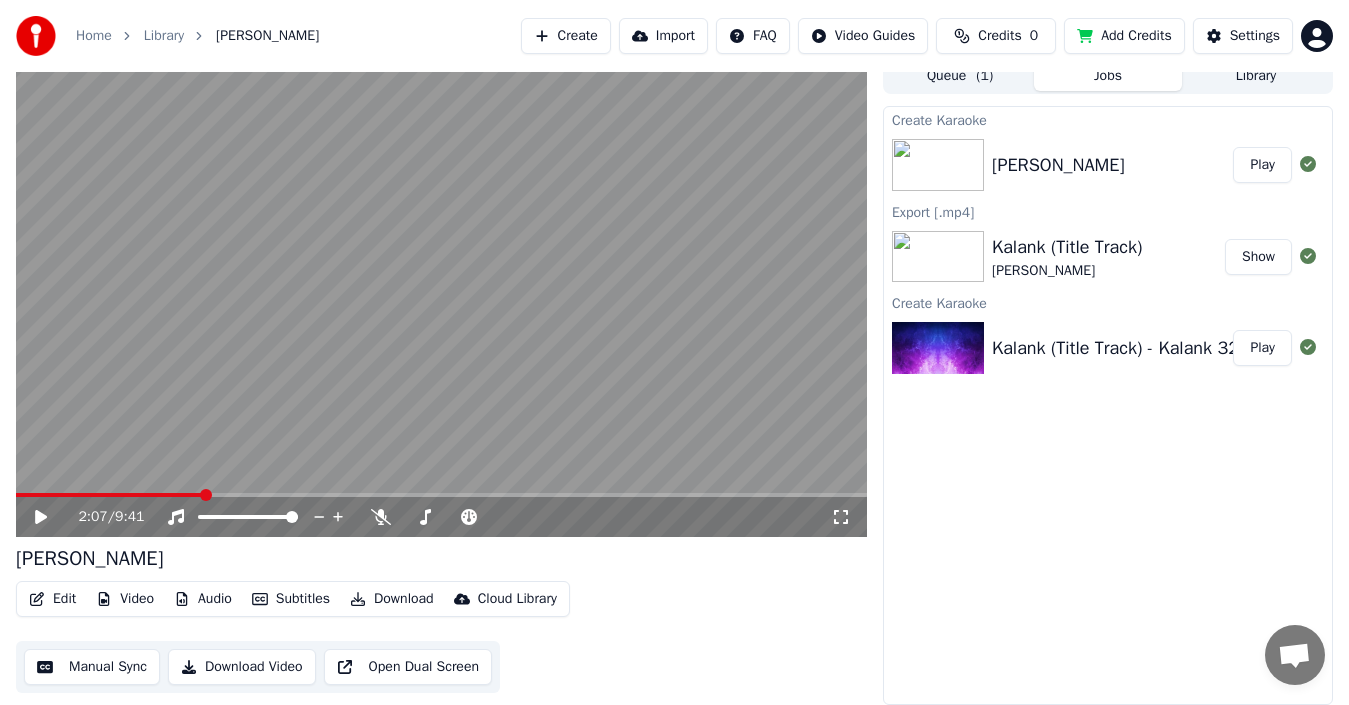 click on "Edit" at bounding box center [52, 599] 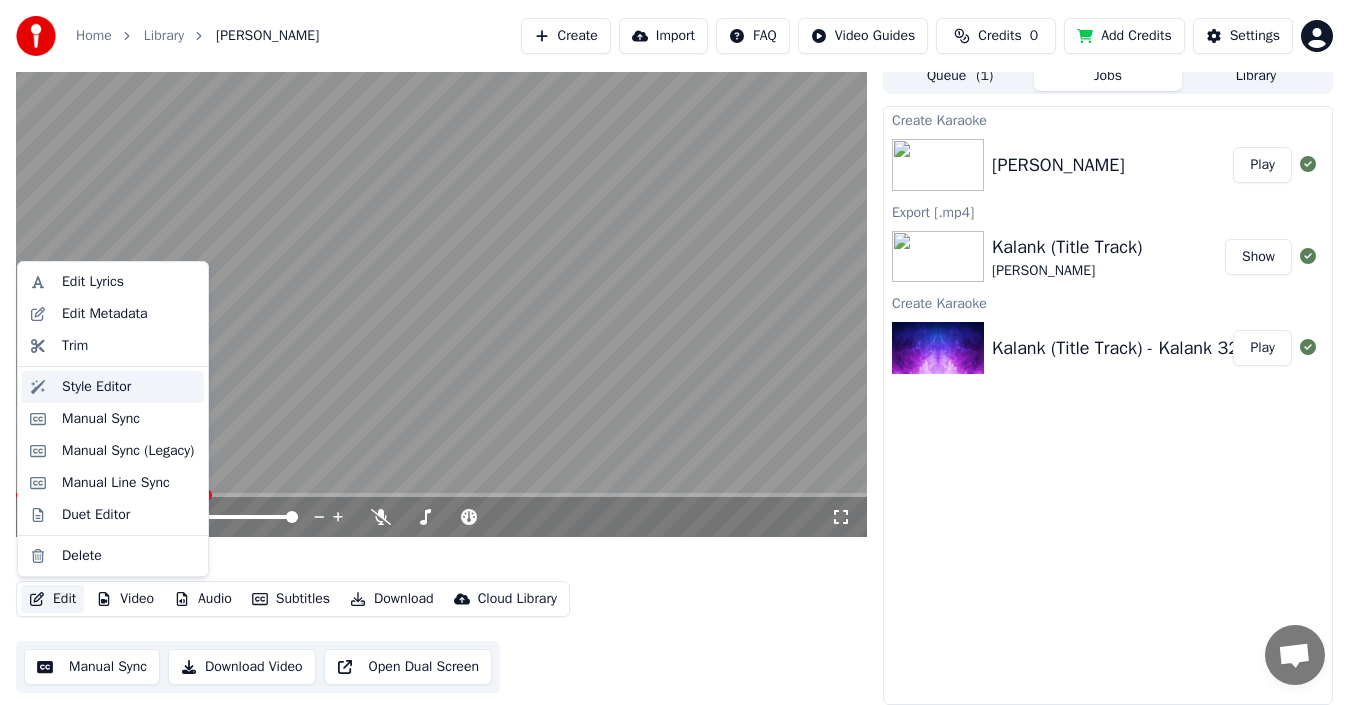 click on "Style Editor" at bounding box center (96, 387) 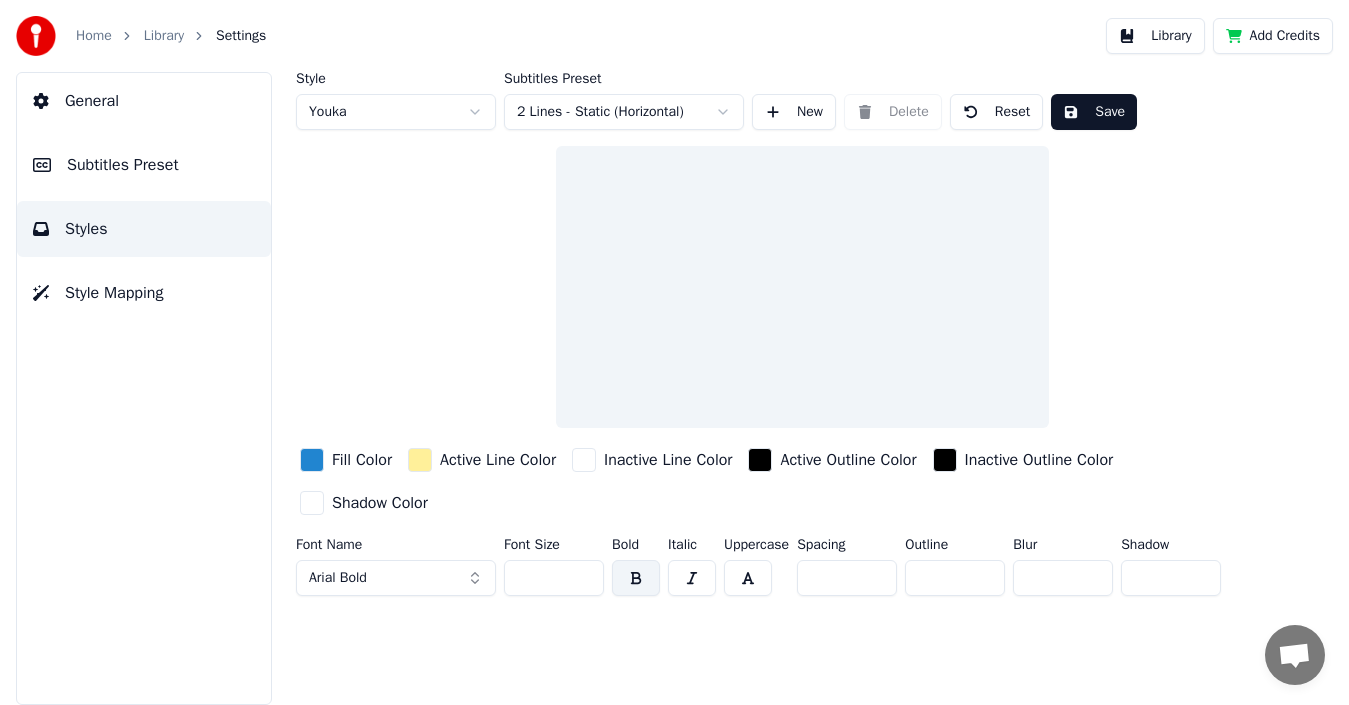 scroll, scrollTop: 0, scrollLeft: 0, axis: both 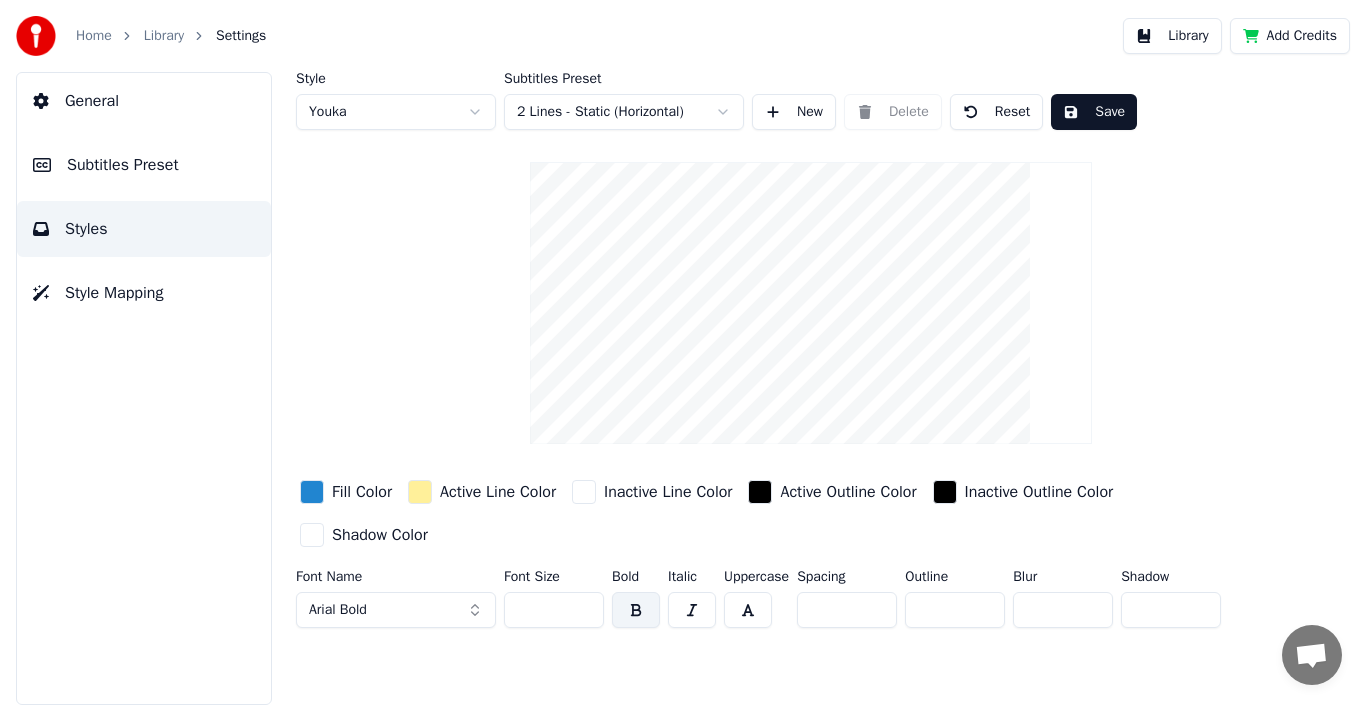 click on "**" at bounding box center [554, 610] 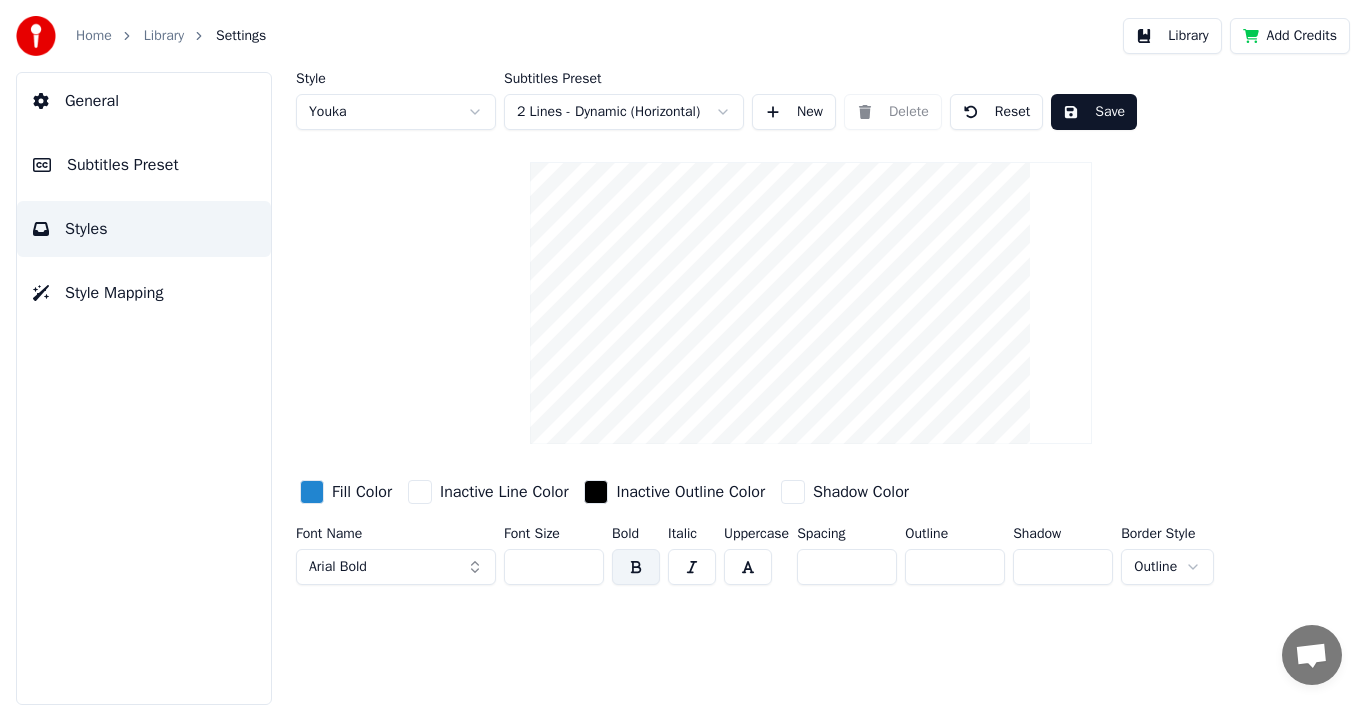 click on "Home Library Settings Library Add Credits General Subtitles Preset Styles Style Mapping Style Youka Subtitles Preset 2 Lines - Dynamic (Horizontal) New Delete Reset Save Fill Color Inactive Line Color Inactive Outline Color Shadow Color Font Name Arial Bold Font Size *** Bold Italic Uppercase Spacing * Outline * Shadow * Border Style Outline" at bounding box center (683, 352) 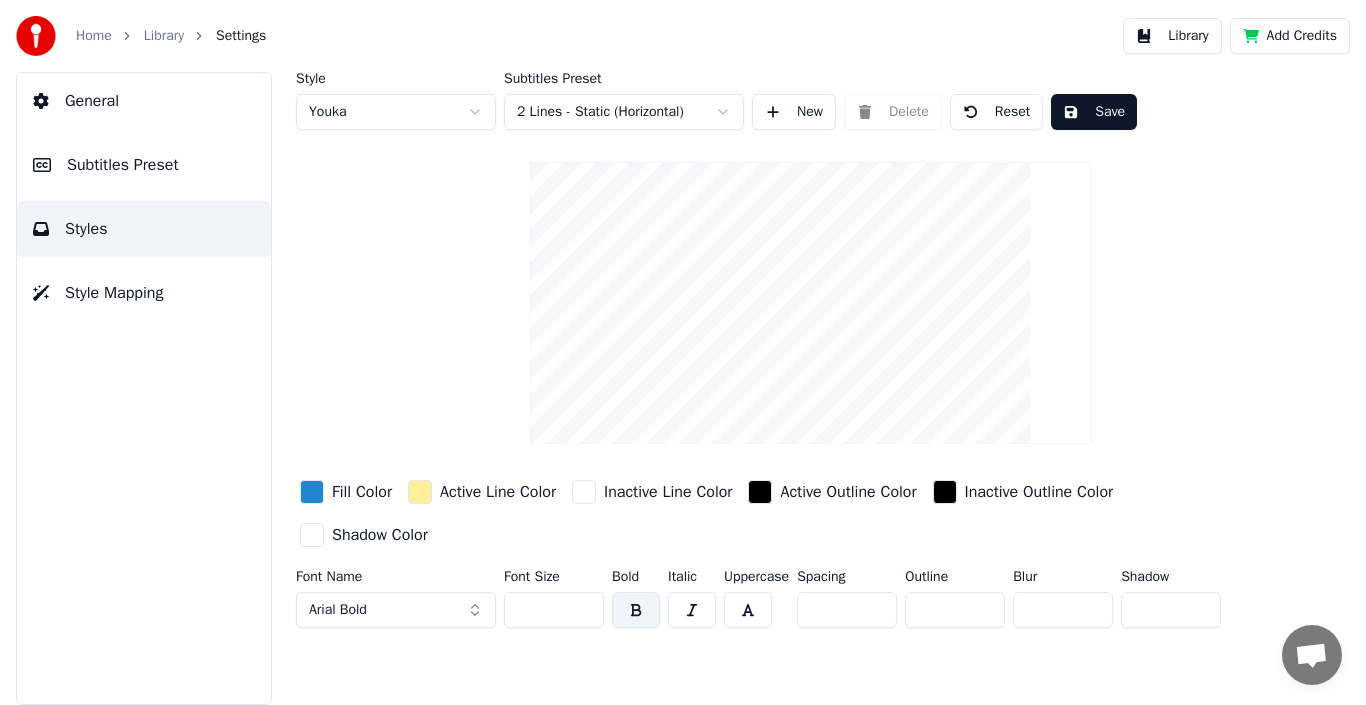 click on "Save" at bounding box center (1094, 112) 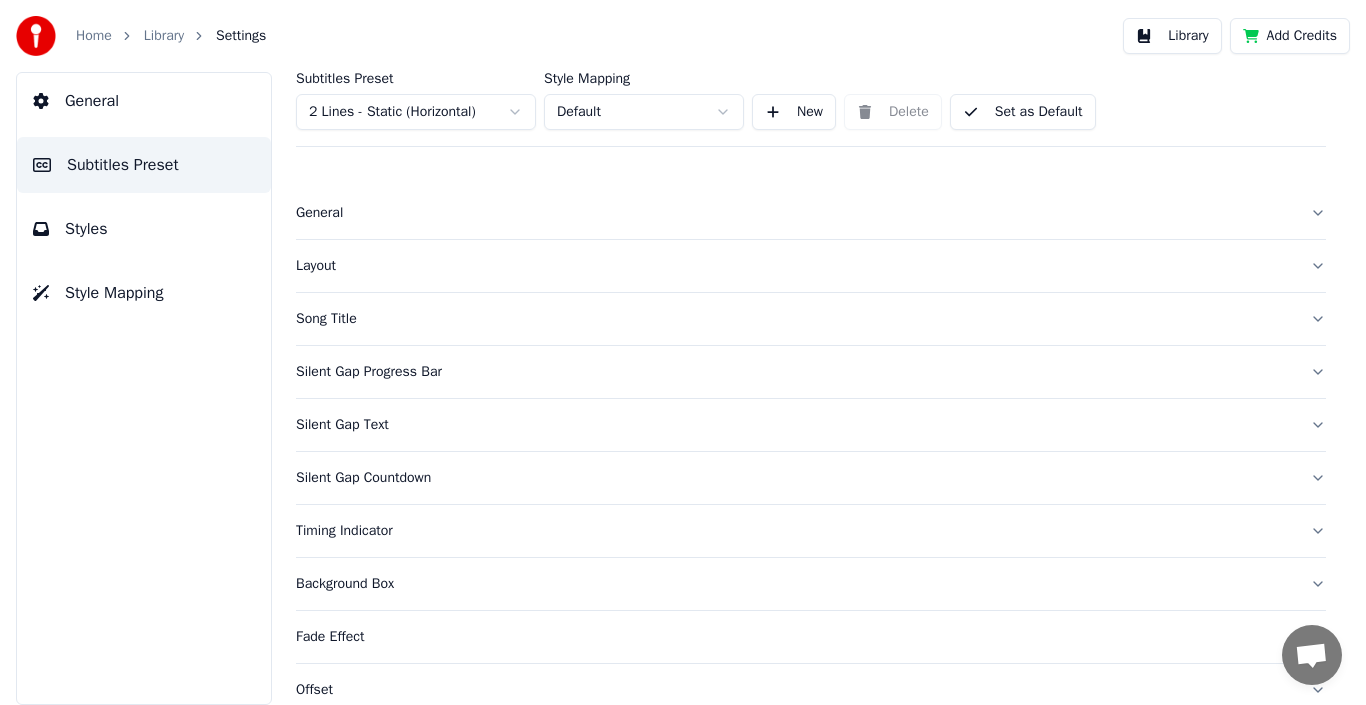 click on "General" at bounding box center [144, 101] 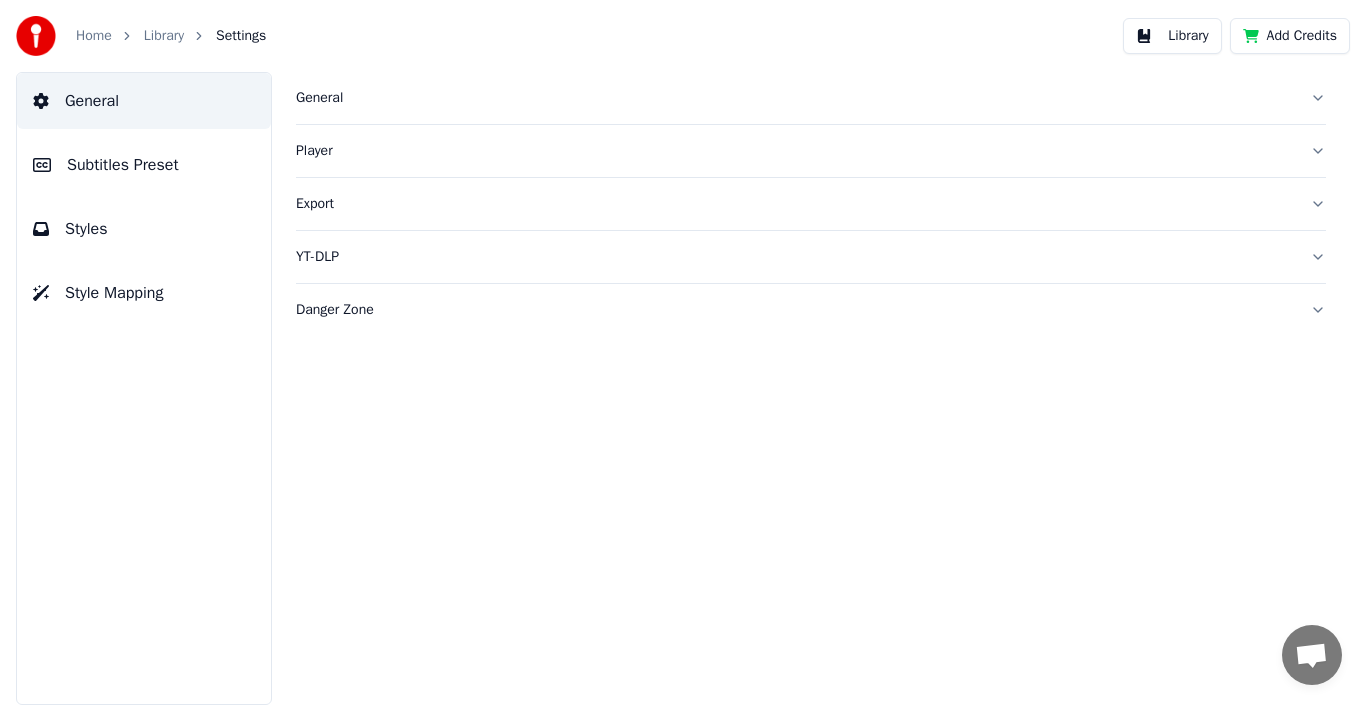 click on "Styles" at bounding box center [144, 229] 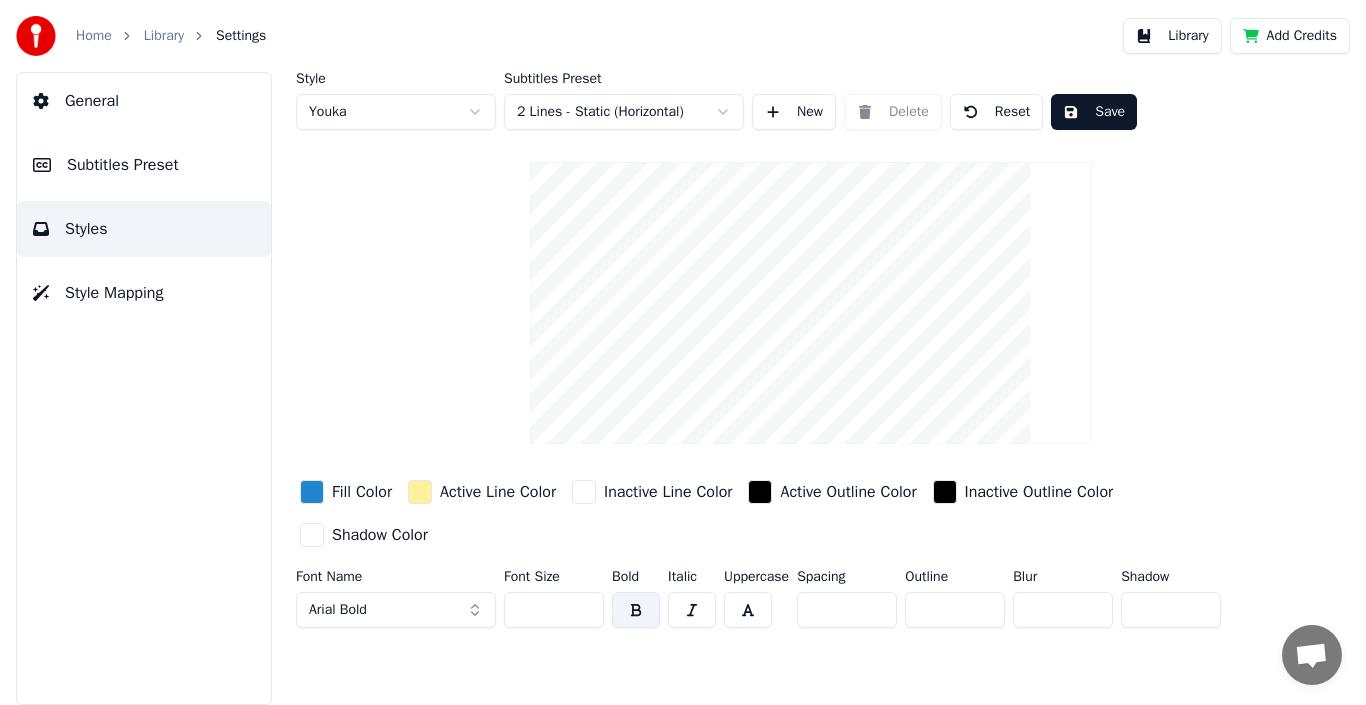 click on "Style Mapping" at bounding box center (114, 293) 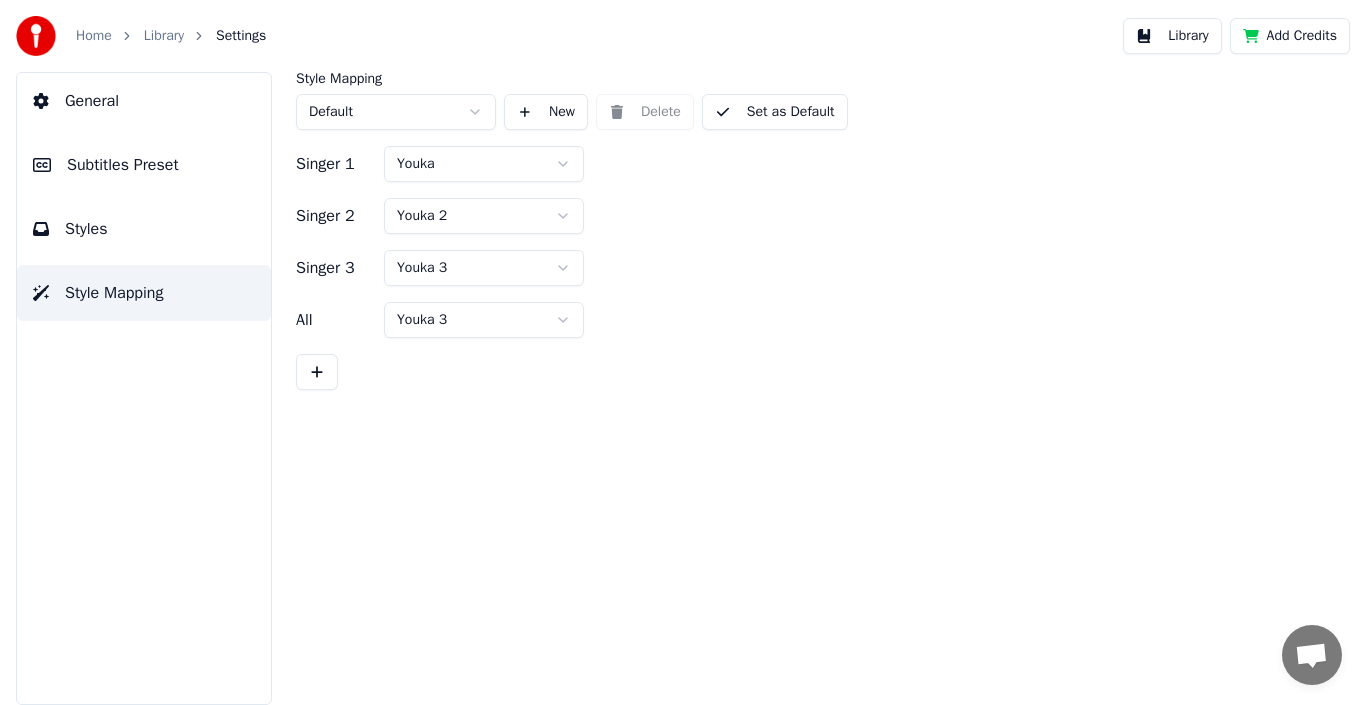 click on "Library" at bounding box center [164, 36] 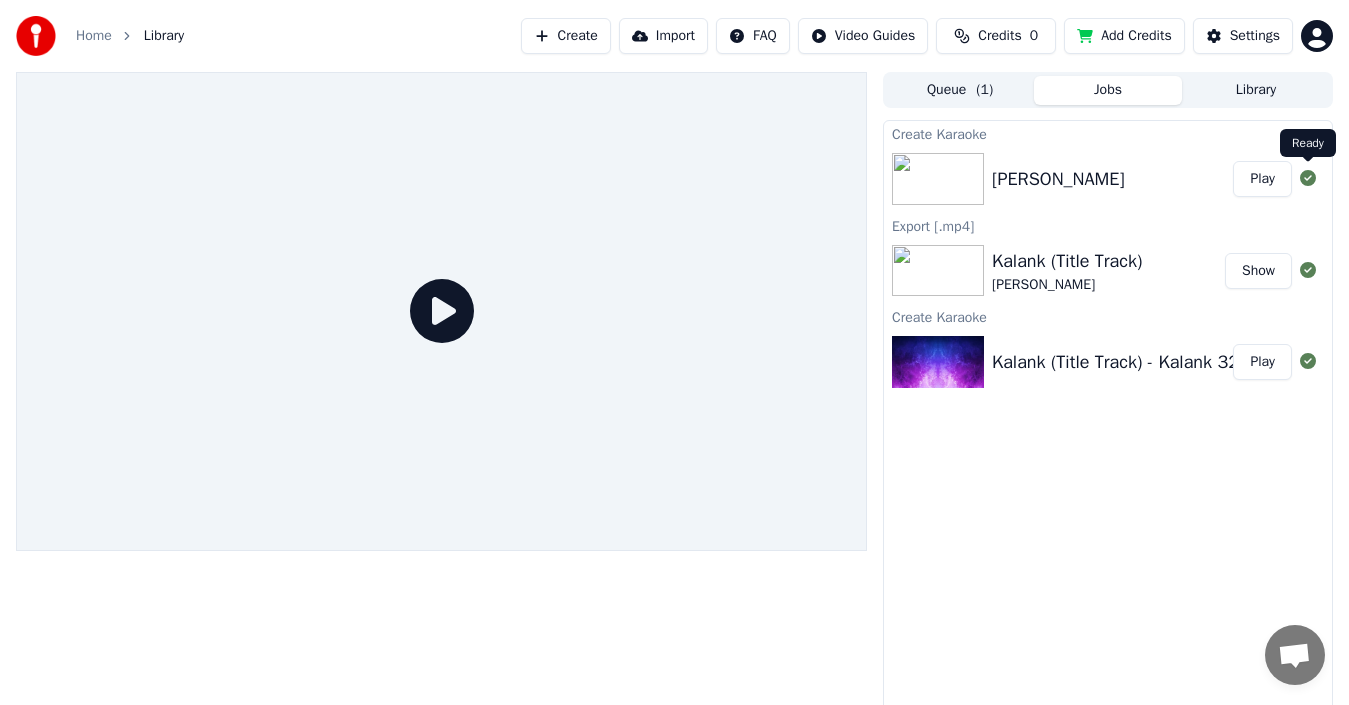 click 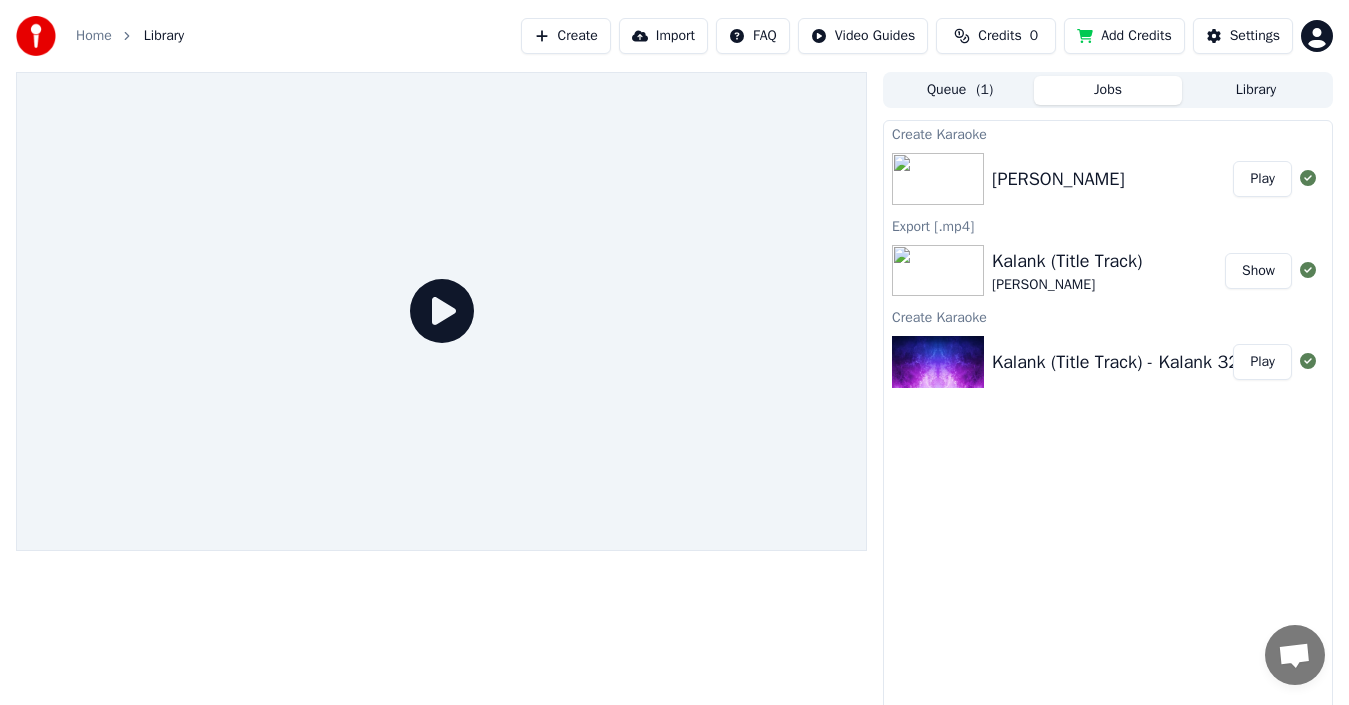 click at bounding box center [938, 179] 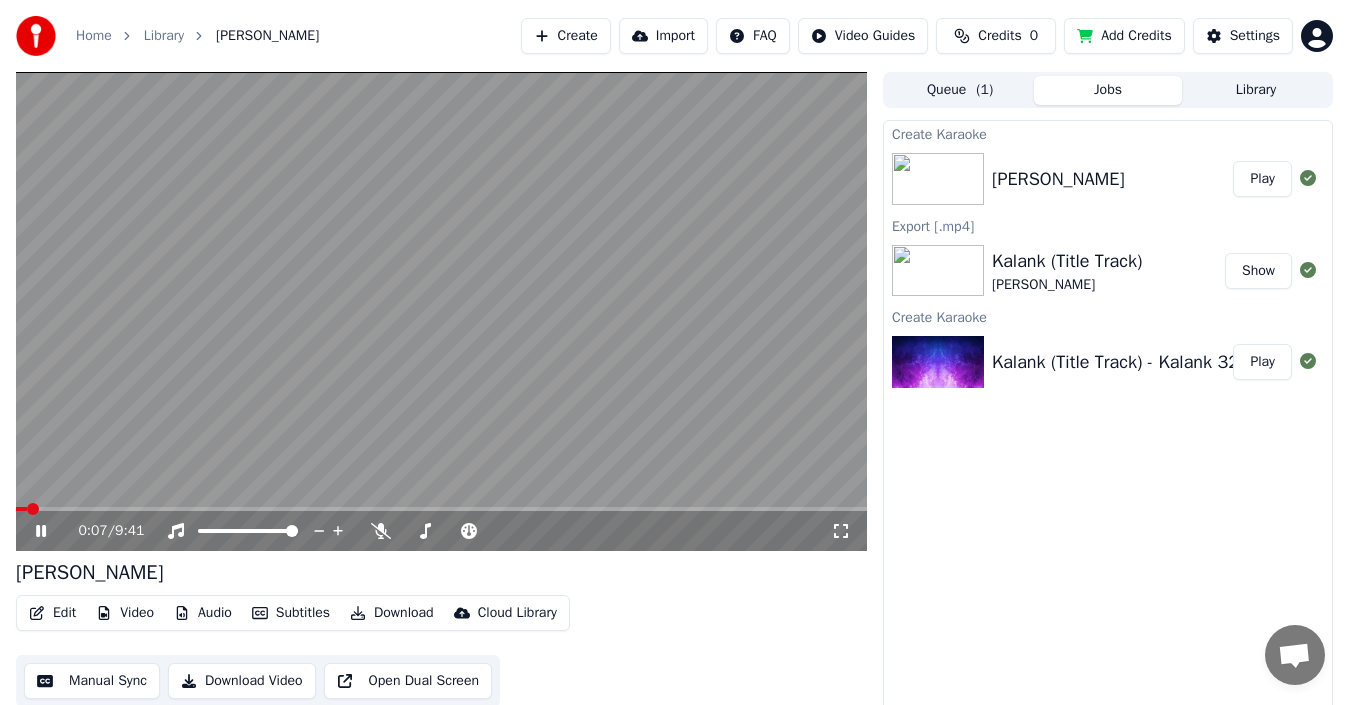 click on "Download" at bounding box center (392, 613) 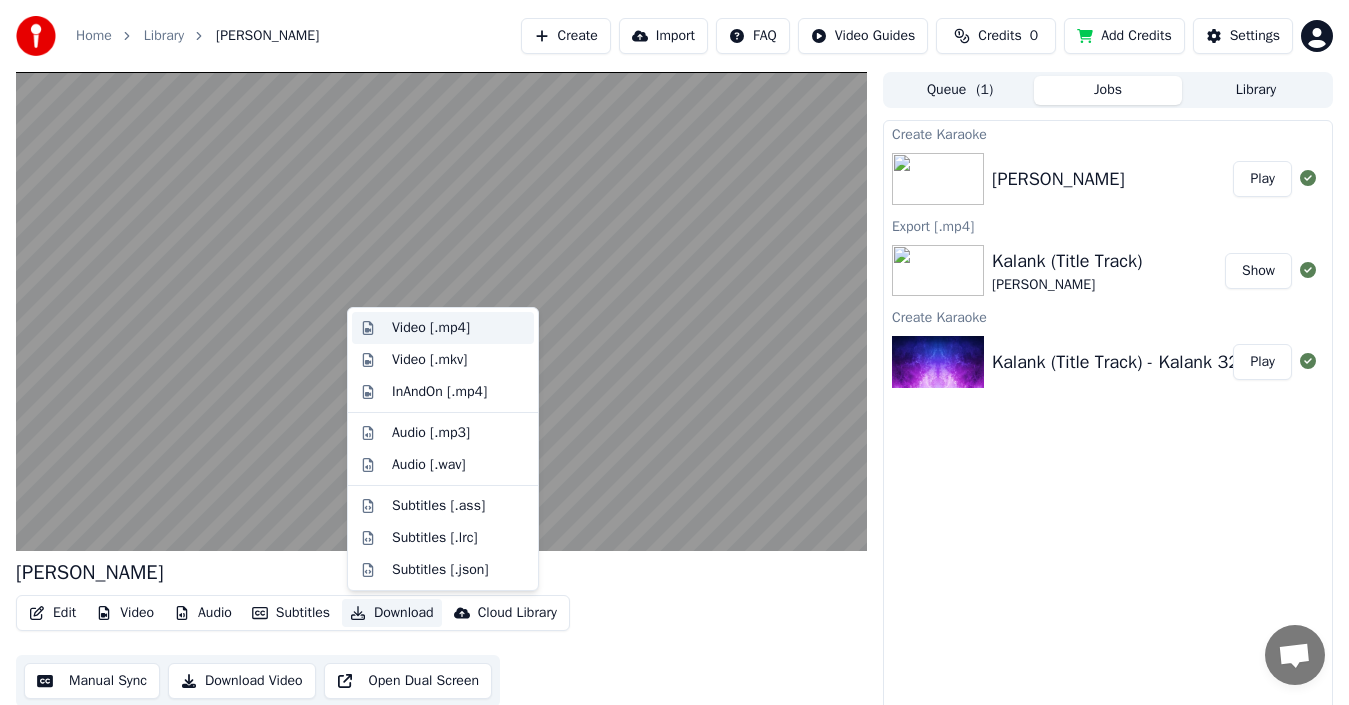 click on "Video [.mp4]" at bounding box center [459, 328] 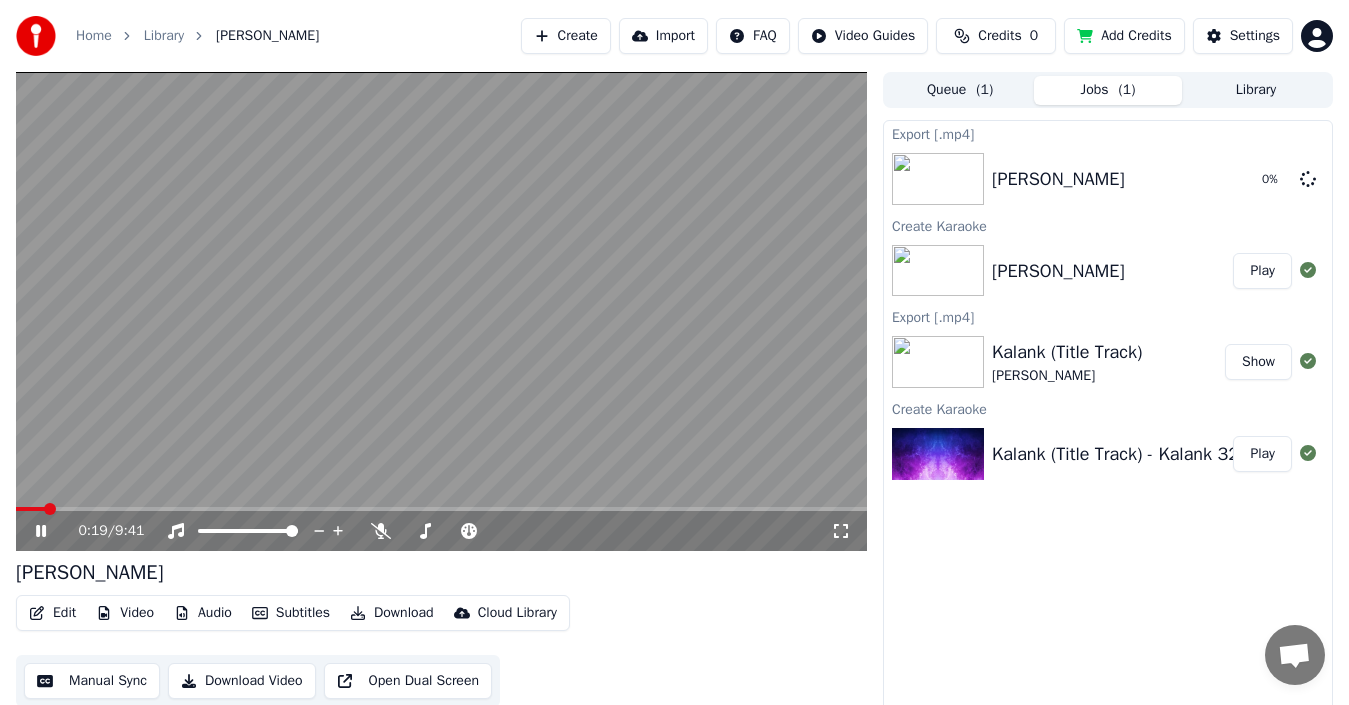 click 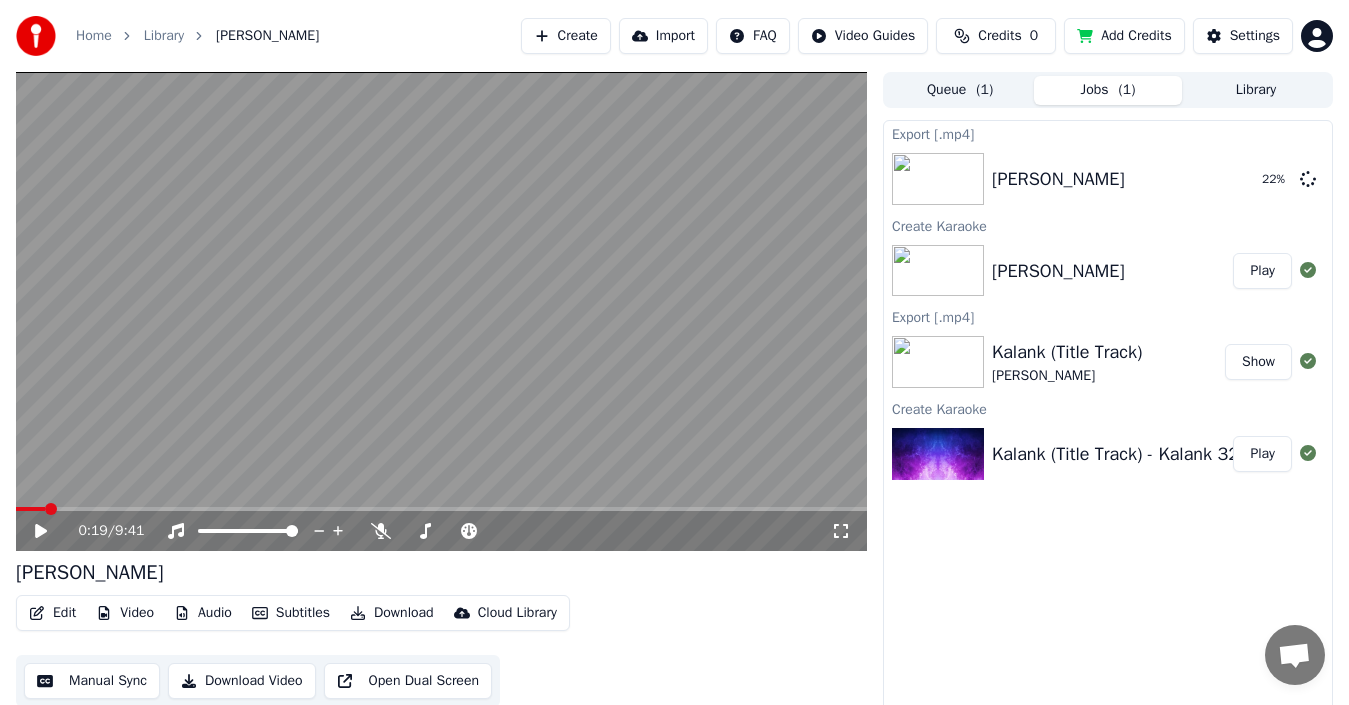 click on "Home Library [PERSON_NAME] Create Import FAQ Video Guides Credits 0 Add Credits Settings 0:19  /  9:41 Hanuman Chalisa Edit Video Audio Subtitles Download Cloud Library Manual Sync Download Video Open Dual Screen Queue ( 1 ) Jobs ( 1 ) Library Export [.mp4] [PERSON_NAME] 22 % Create Karaoke [PERSON_NAME] Play Export [.mp4] [PERSON_NAME] (Title Track) [PERSON_NAME] Show Create Karaoke Kalank (Title Track) - Kalank 320 Kbps Play" at bounding box center [674, 352] 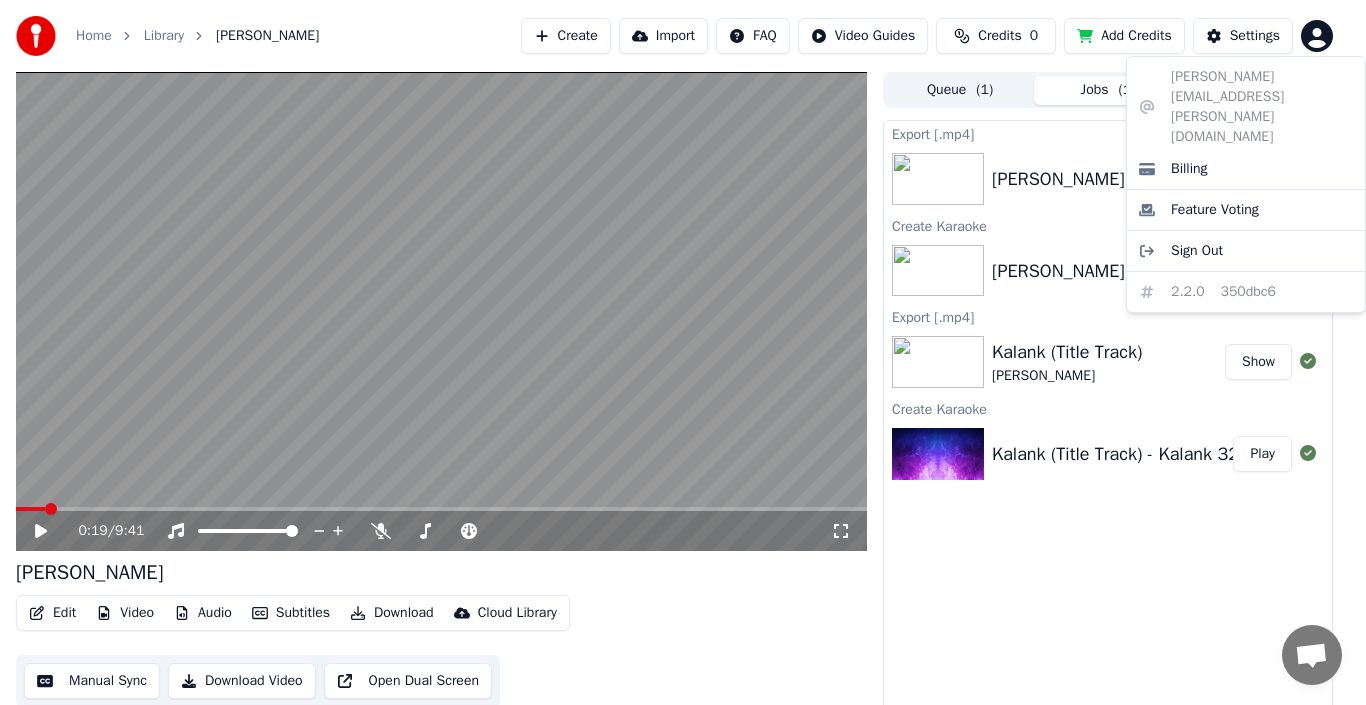 click on "Home Library [PERSON_NAME] Create Import FAQ Video Guides Credits 0 Add Credits Settings 0:19  /  9:41 Hanuman Chalisa Edit Video Audio Subtitles Download Cloud Library Manual Sync Download Video Open Dual Screen Queue ( 1 ) Jobs ( 1 ) Library Export [.mp4] [PERSON_NAME] 22 % Create Karaoke [PERSON_NAME] Play Export [.mp4] Kalank (Title Track) [PERSON_NAME] Show Create Karaoke Kalank (Title Track) - Kalank 320 Kbps Play
[PERSON_NAME][EMAIL_ADDRESS][PERSON_NAME][DOMAIN_NAME] Billing Feature Voting Sign Out 2.2.0 350dbc6" at bounding box center [683, 352] 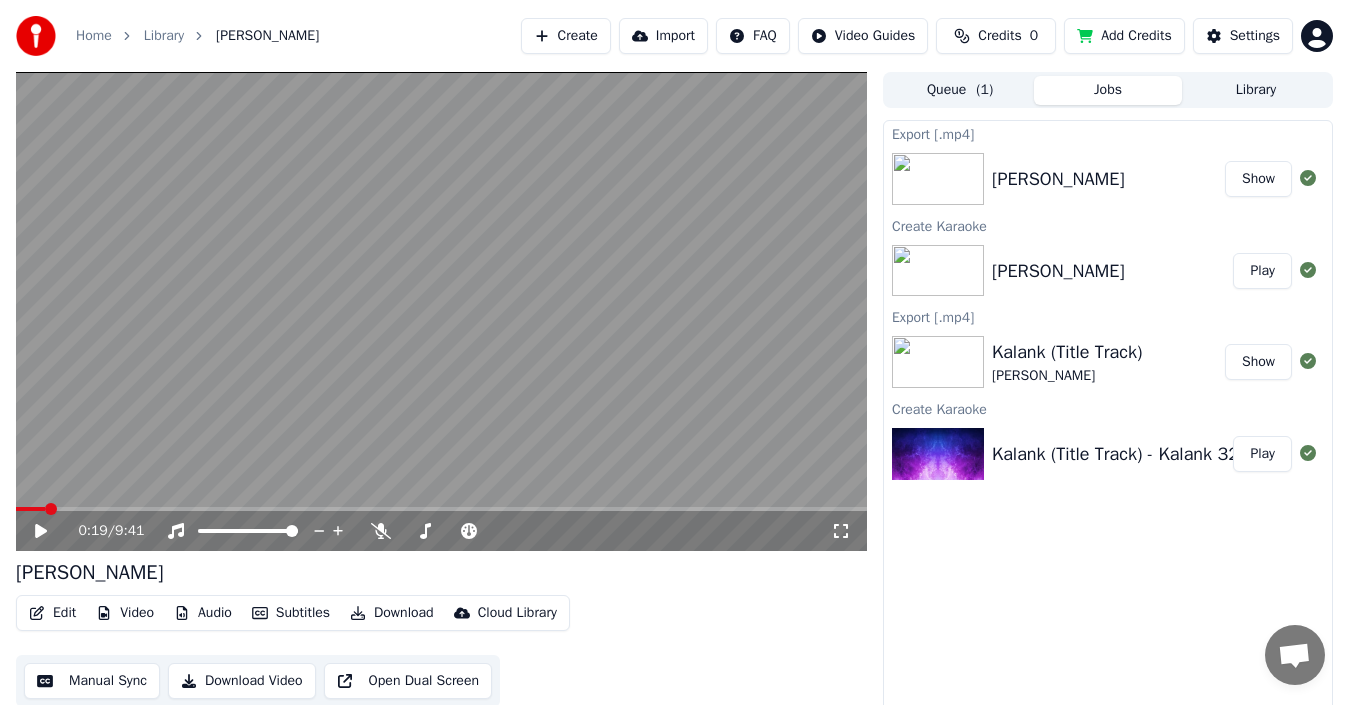click 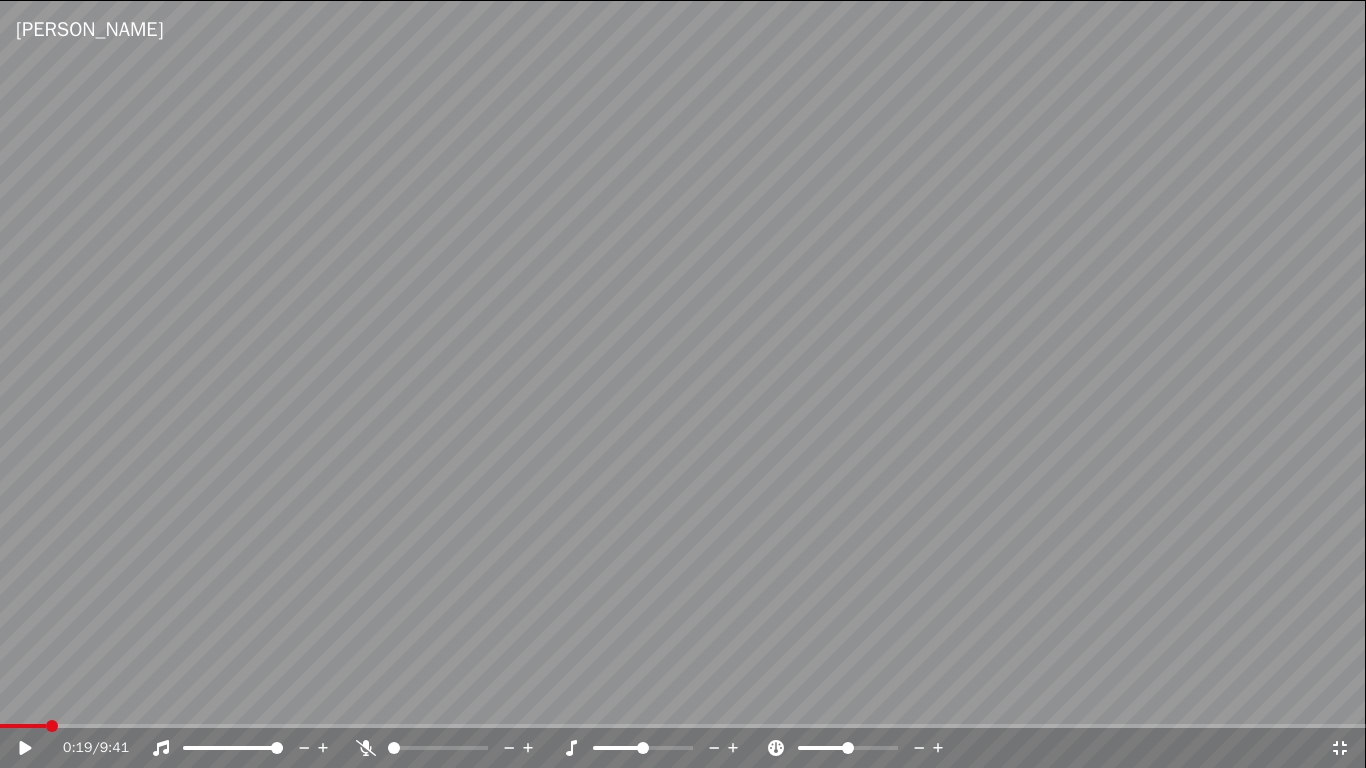 click at bounding box center [23, 726] 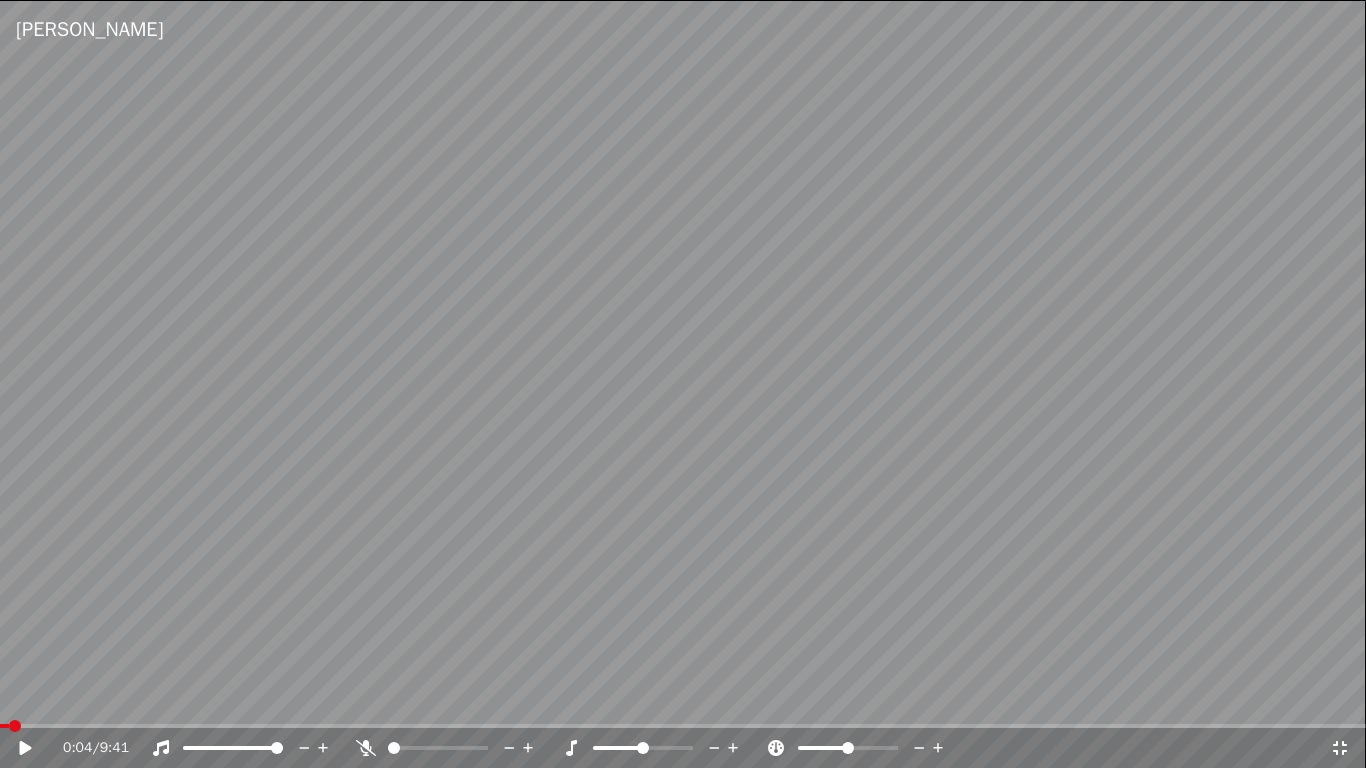 click 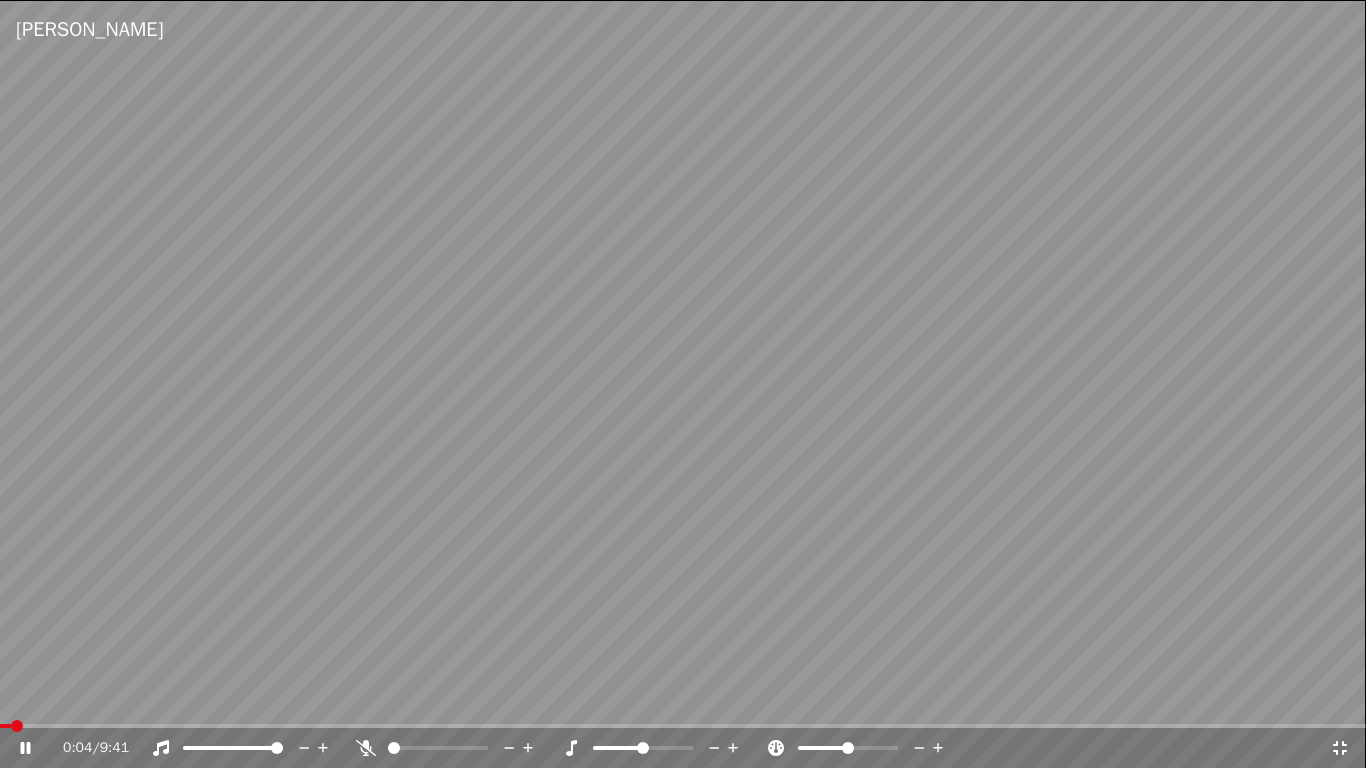 click at bounding box center [17, 726] 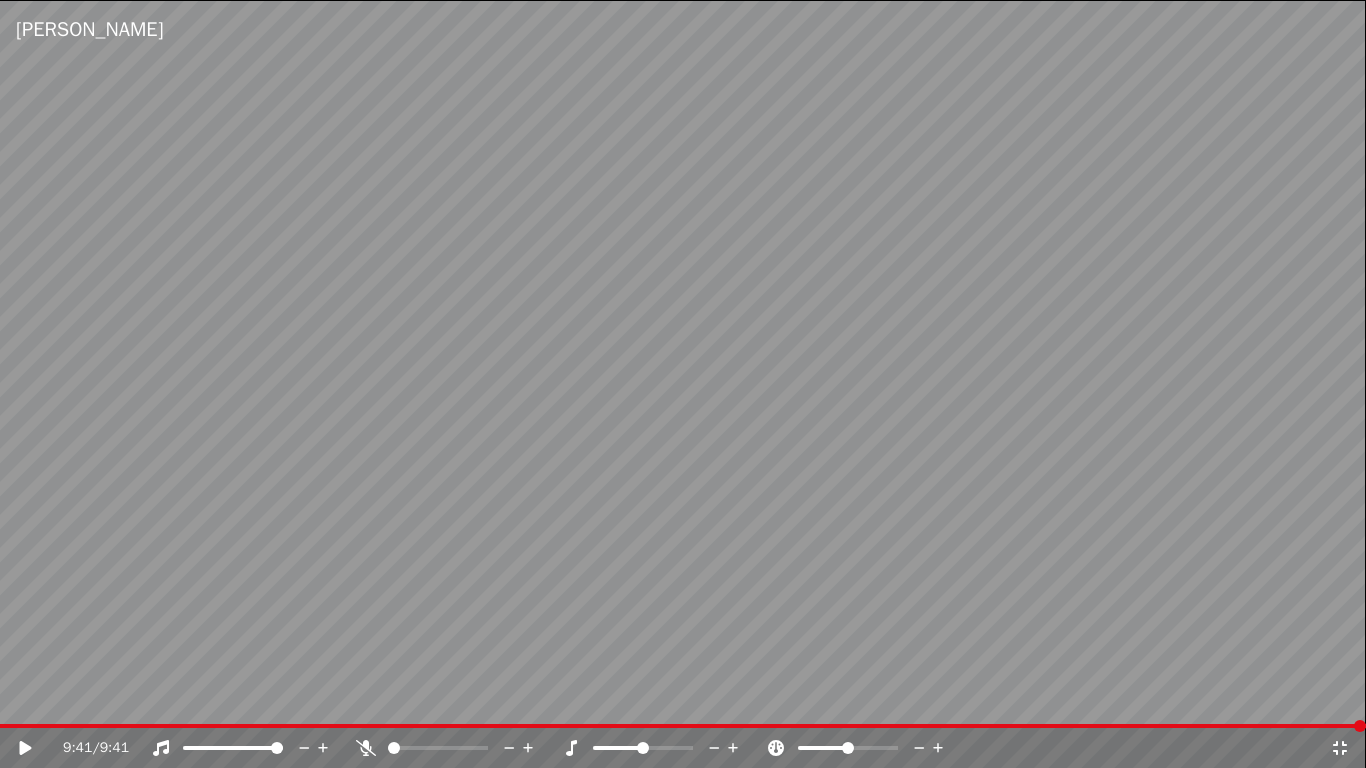 click 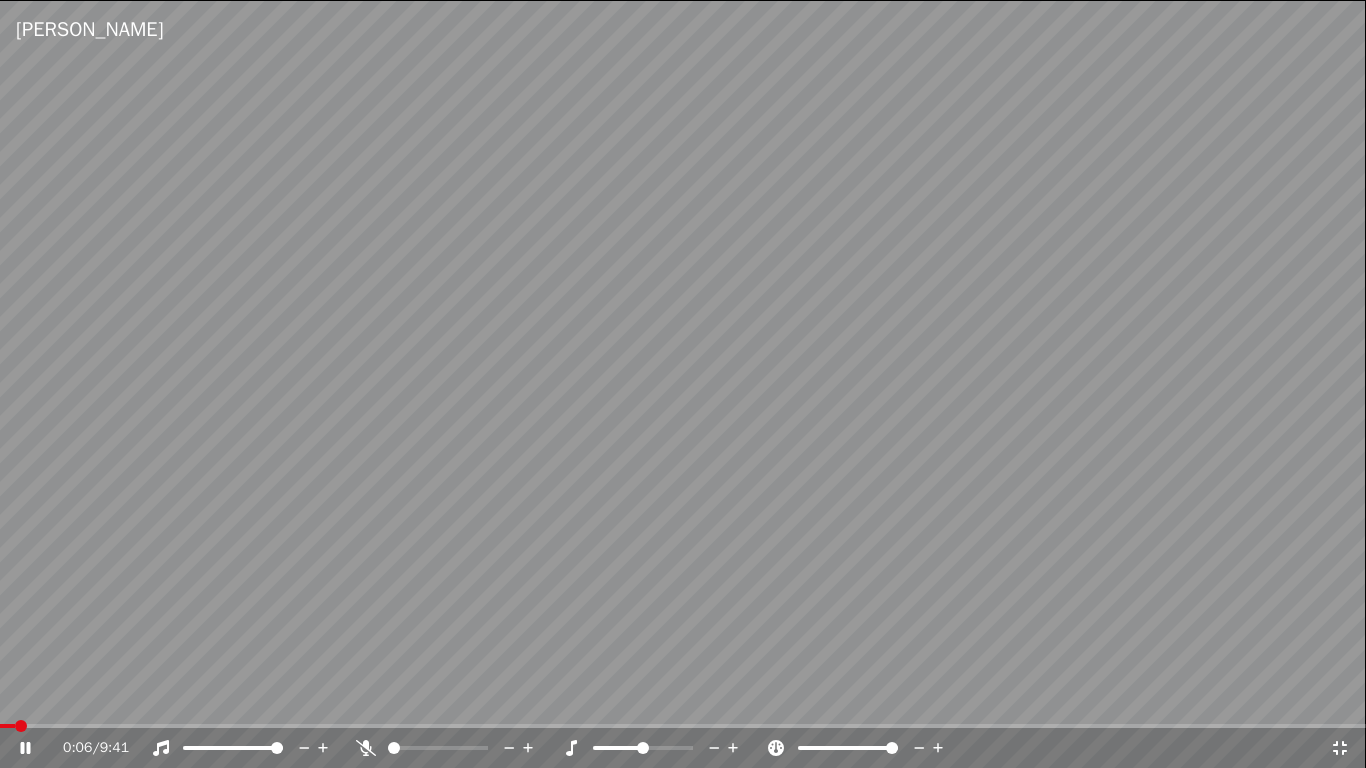 click at bounding box center (892, 748) 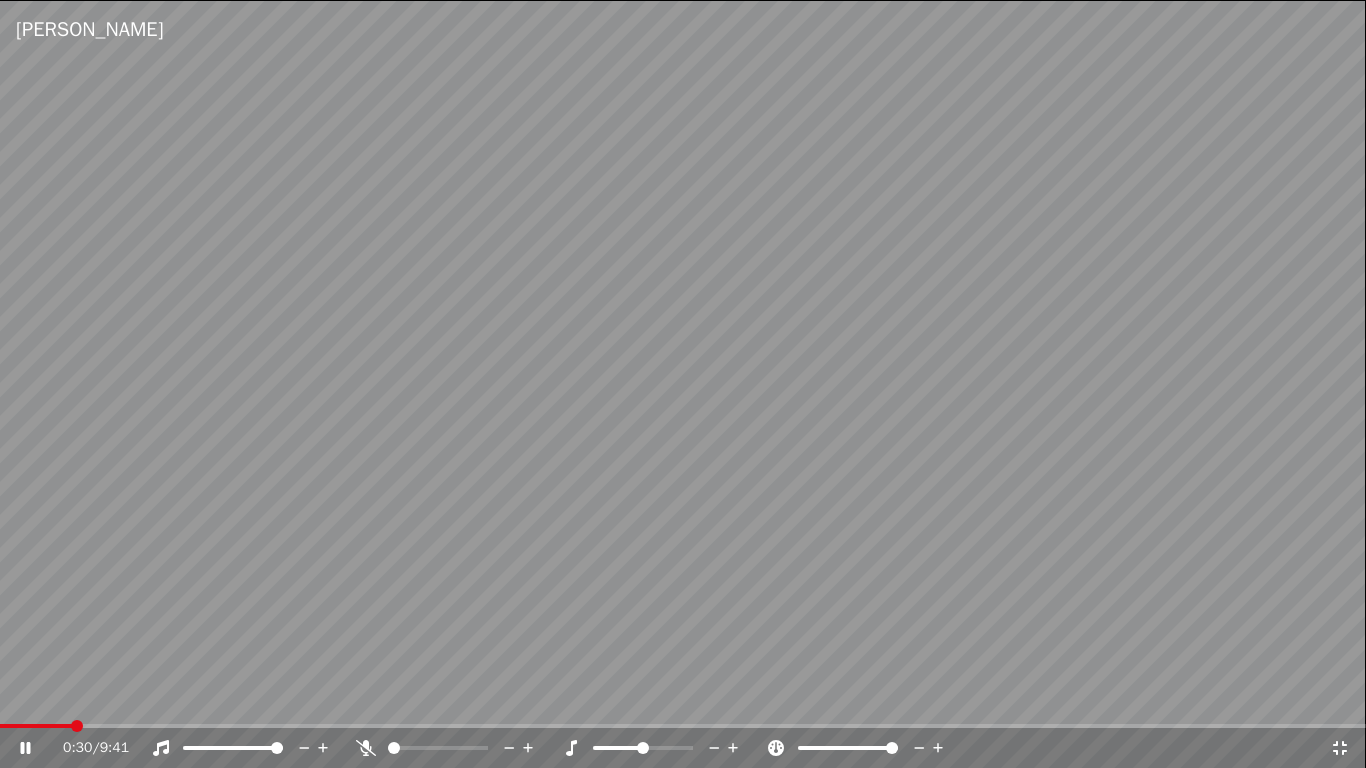 click 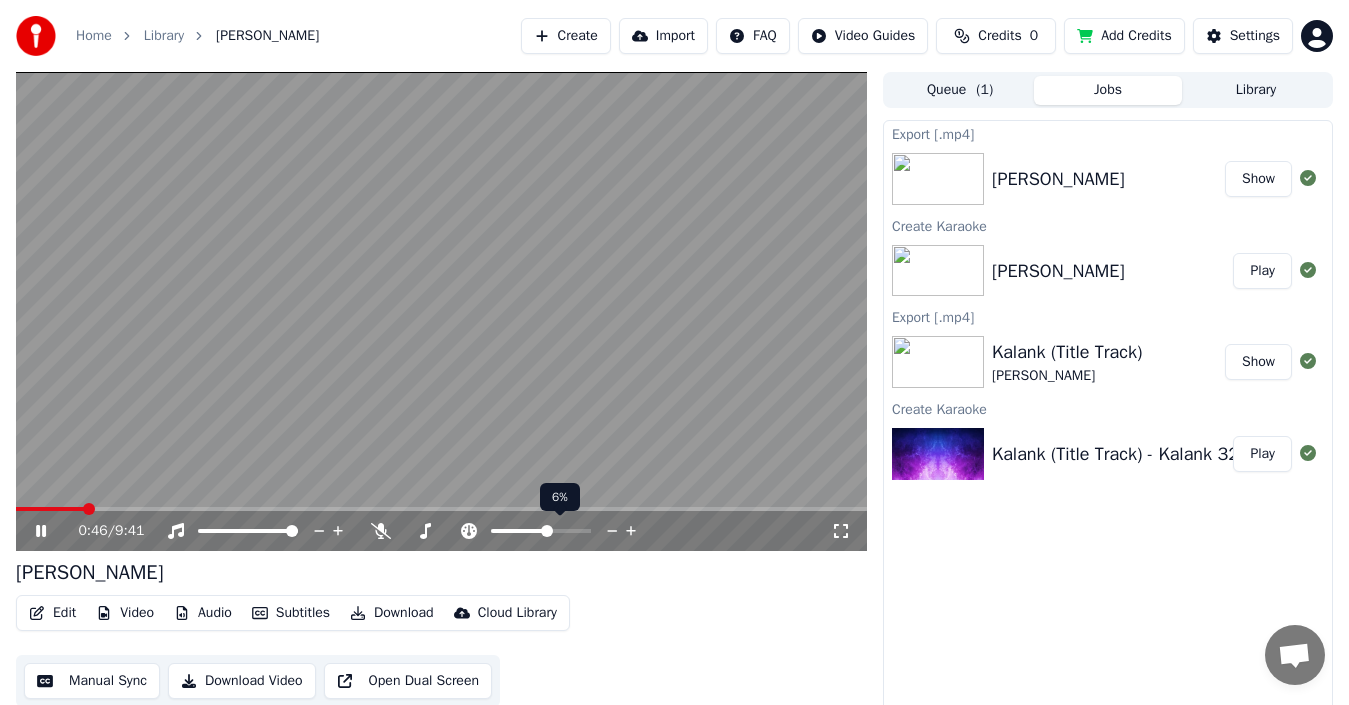 click at bounding box center [547, 531] 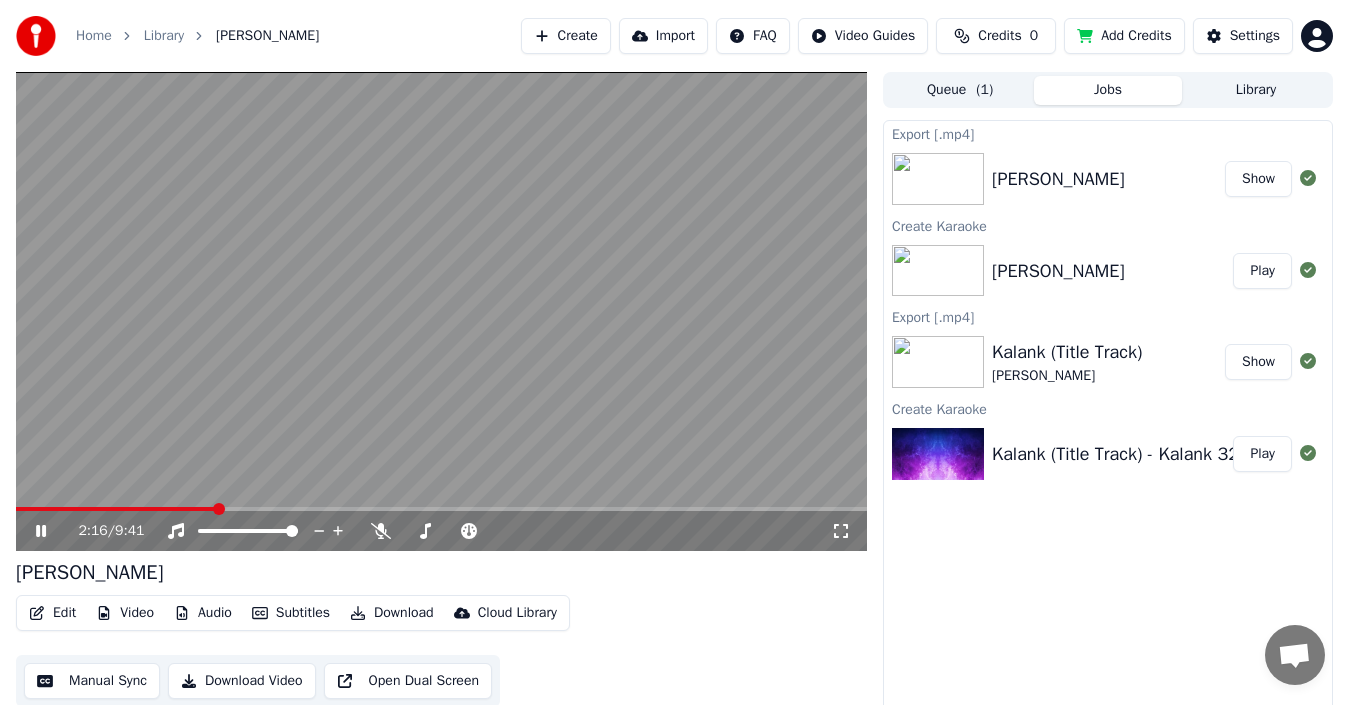 click at bounding box center (441, 311) 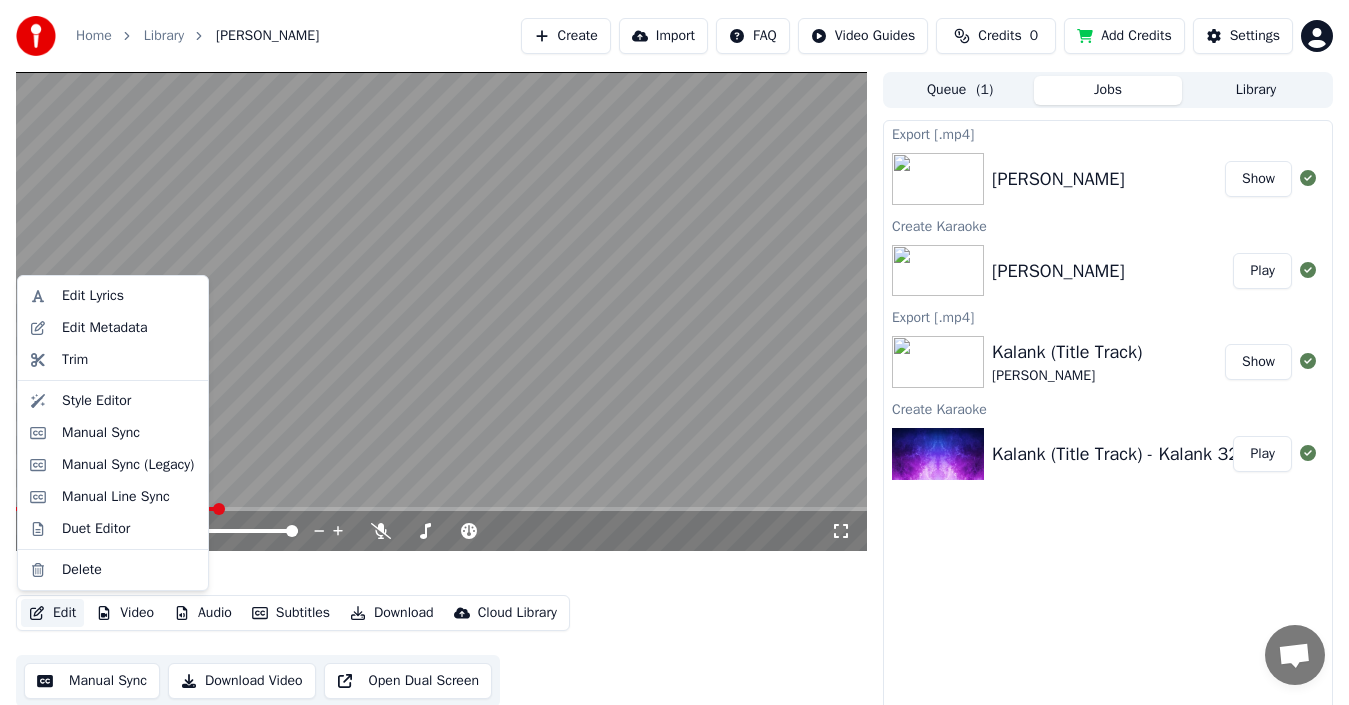 click on "Edit" at bounding box center (52, 613) 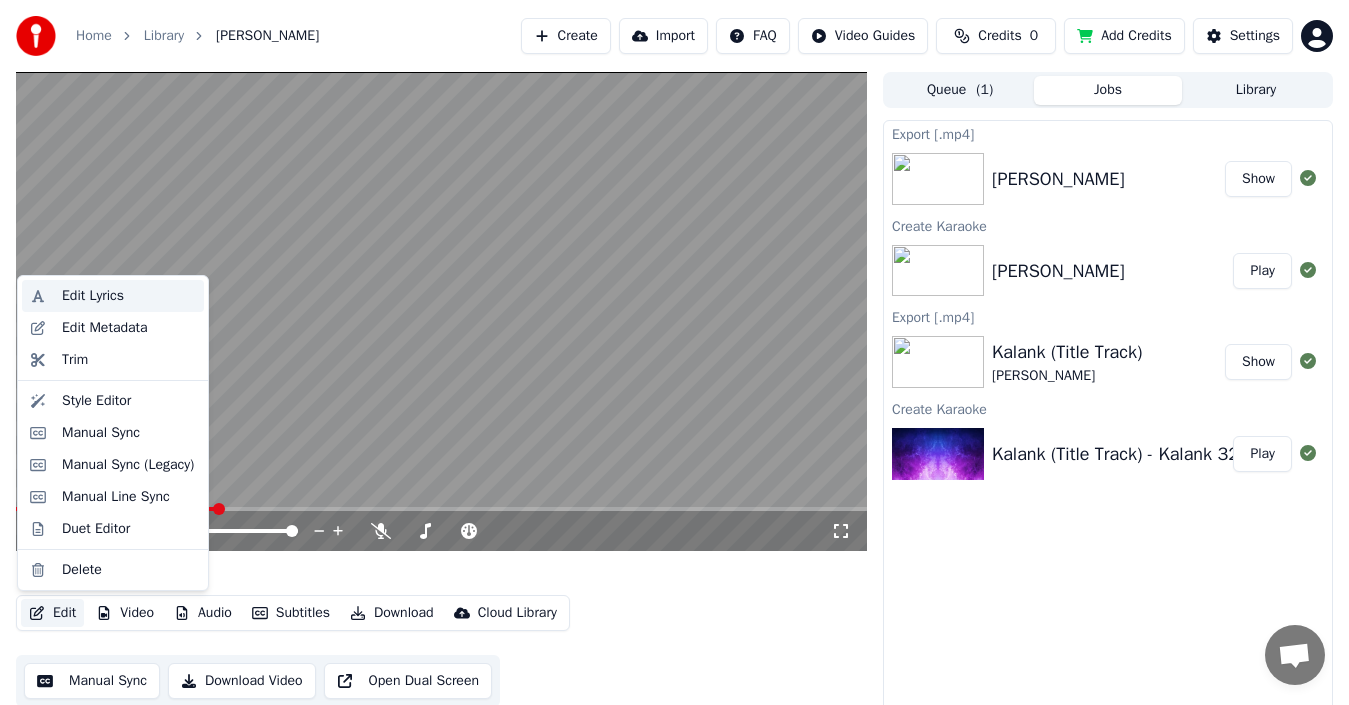 click on "Edit Lyrics" at bounding box center [93, 296] 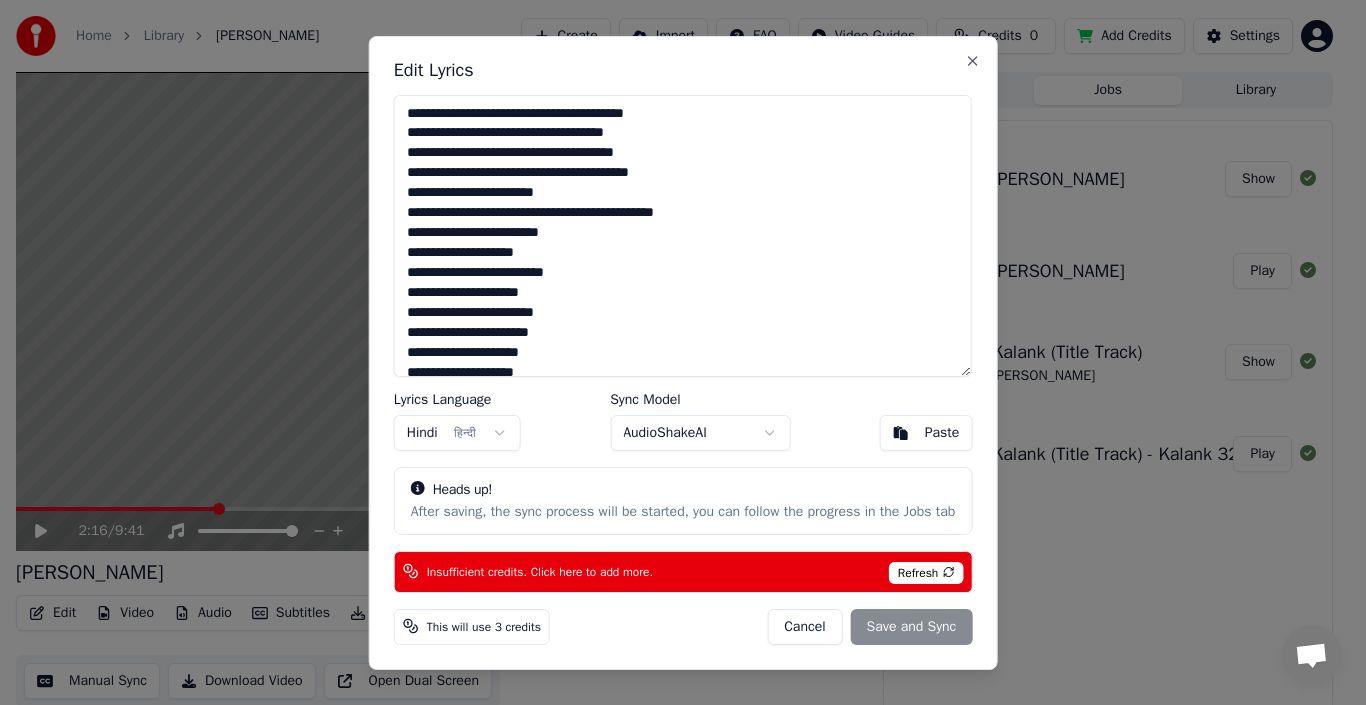 click on "Cancel" at bounding box center (804, 626) 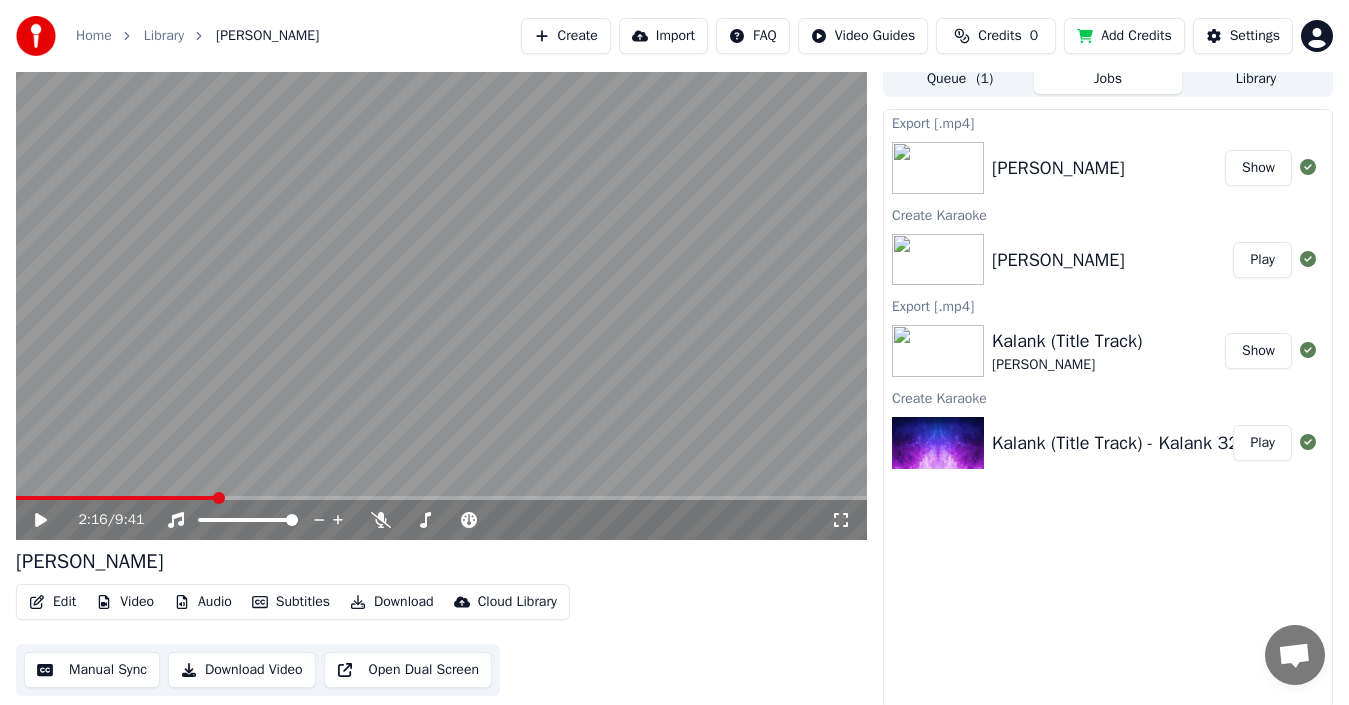 scroll, scrollTop: 14, scrollLeft: 0, axis: vertical 